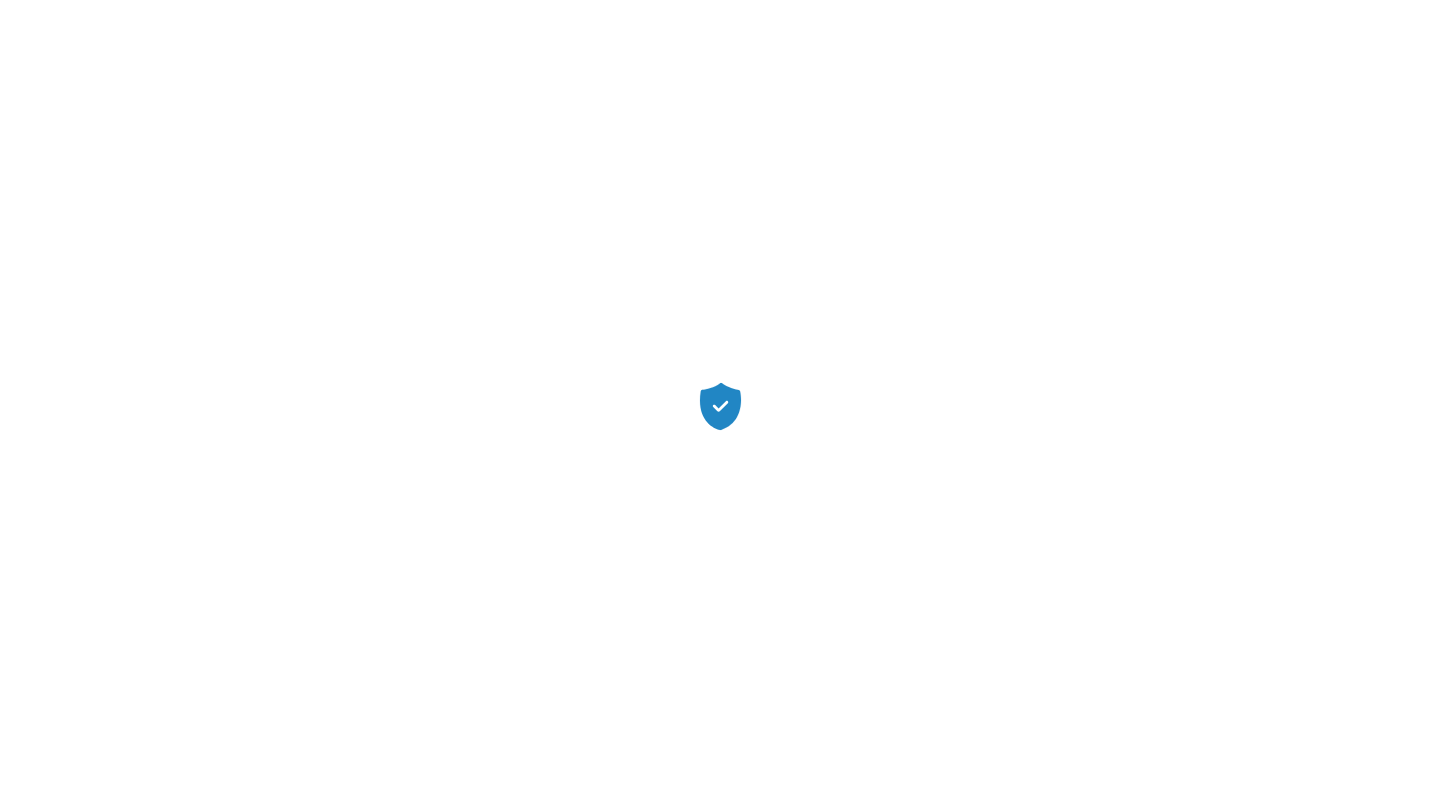 scroll, scrollTop: 0, scrollLeft: 0, axis: both 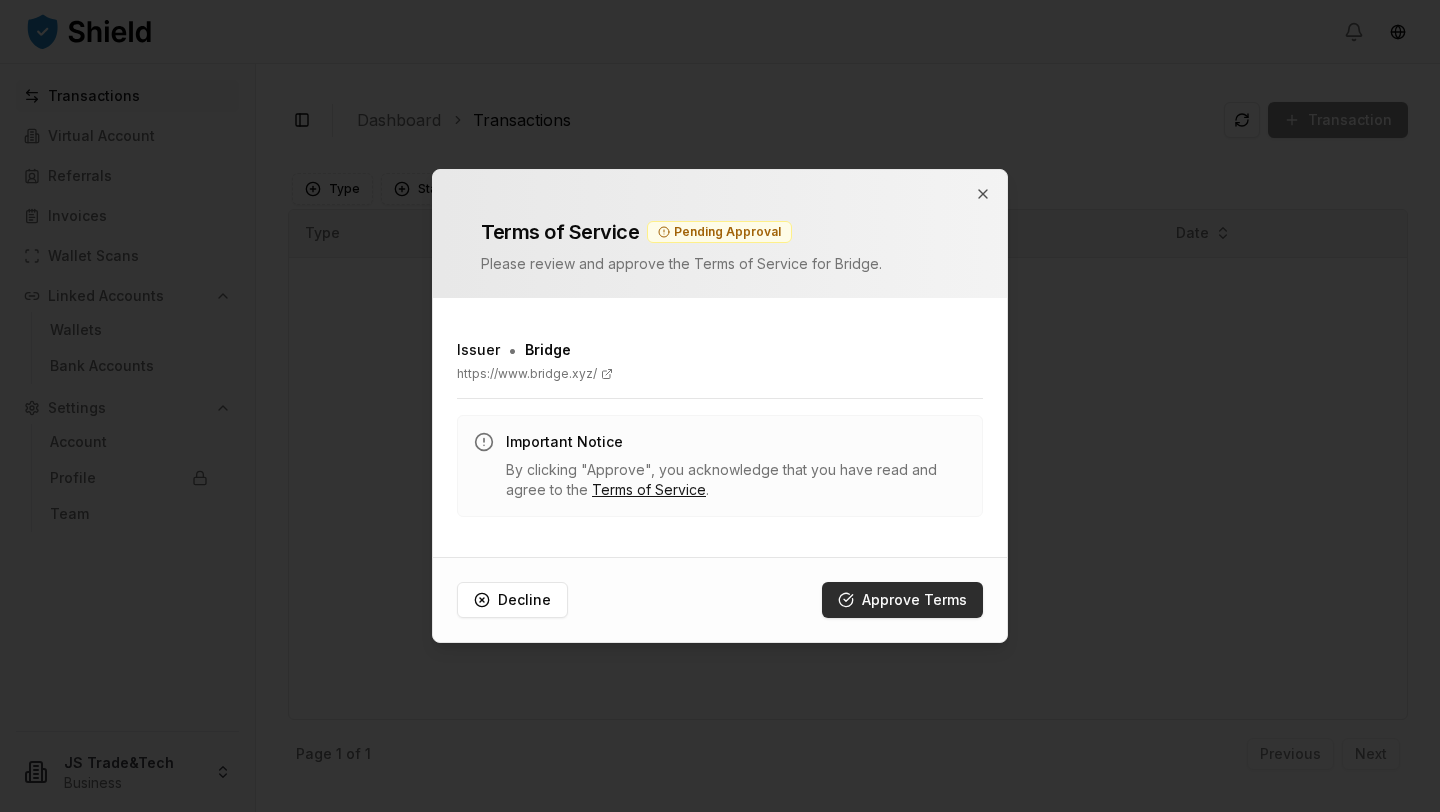 click on "Approve Terms" at bounding box center [902, 600] 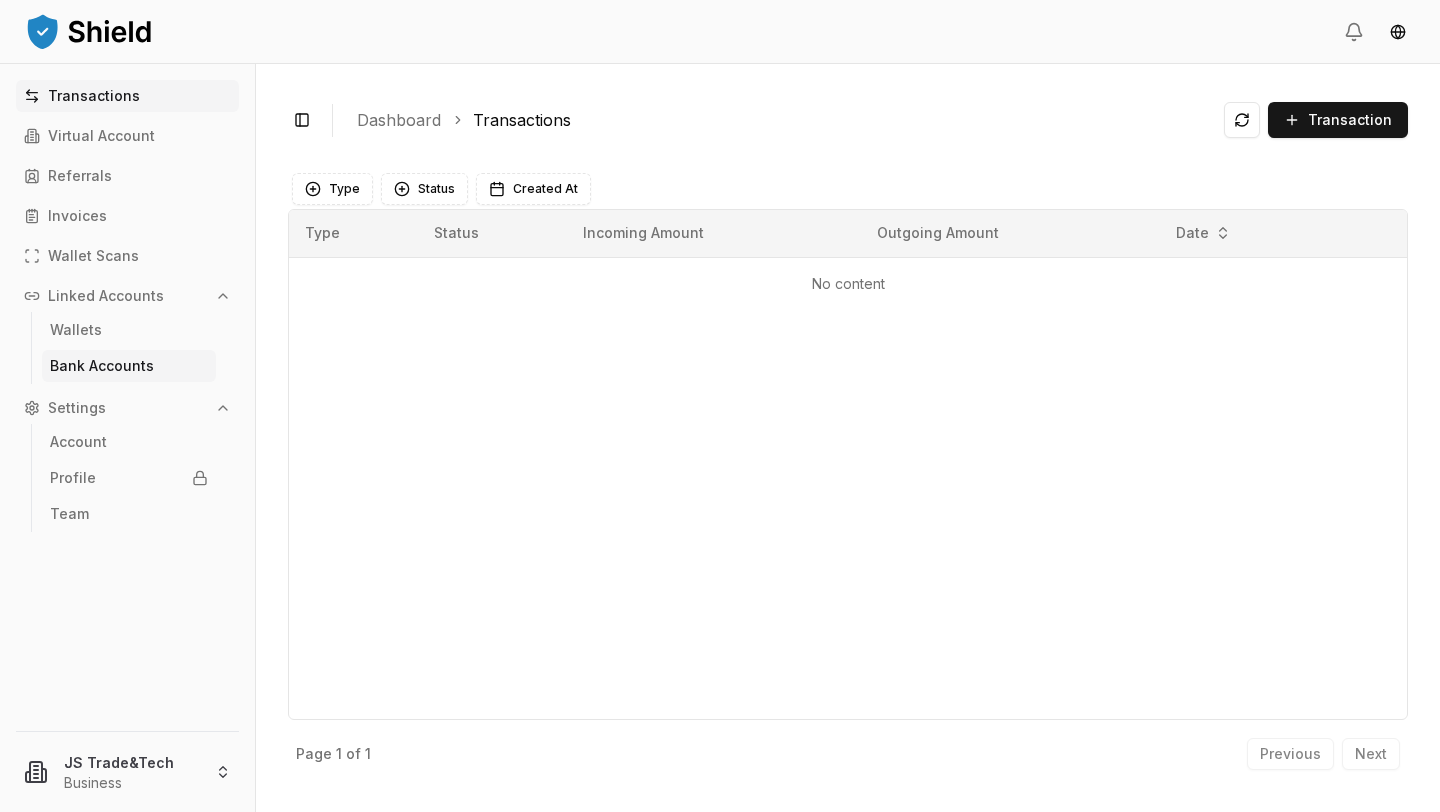 click on "Bank Accounts" at bounding box center (129, 366) 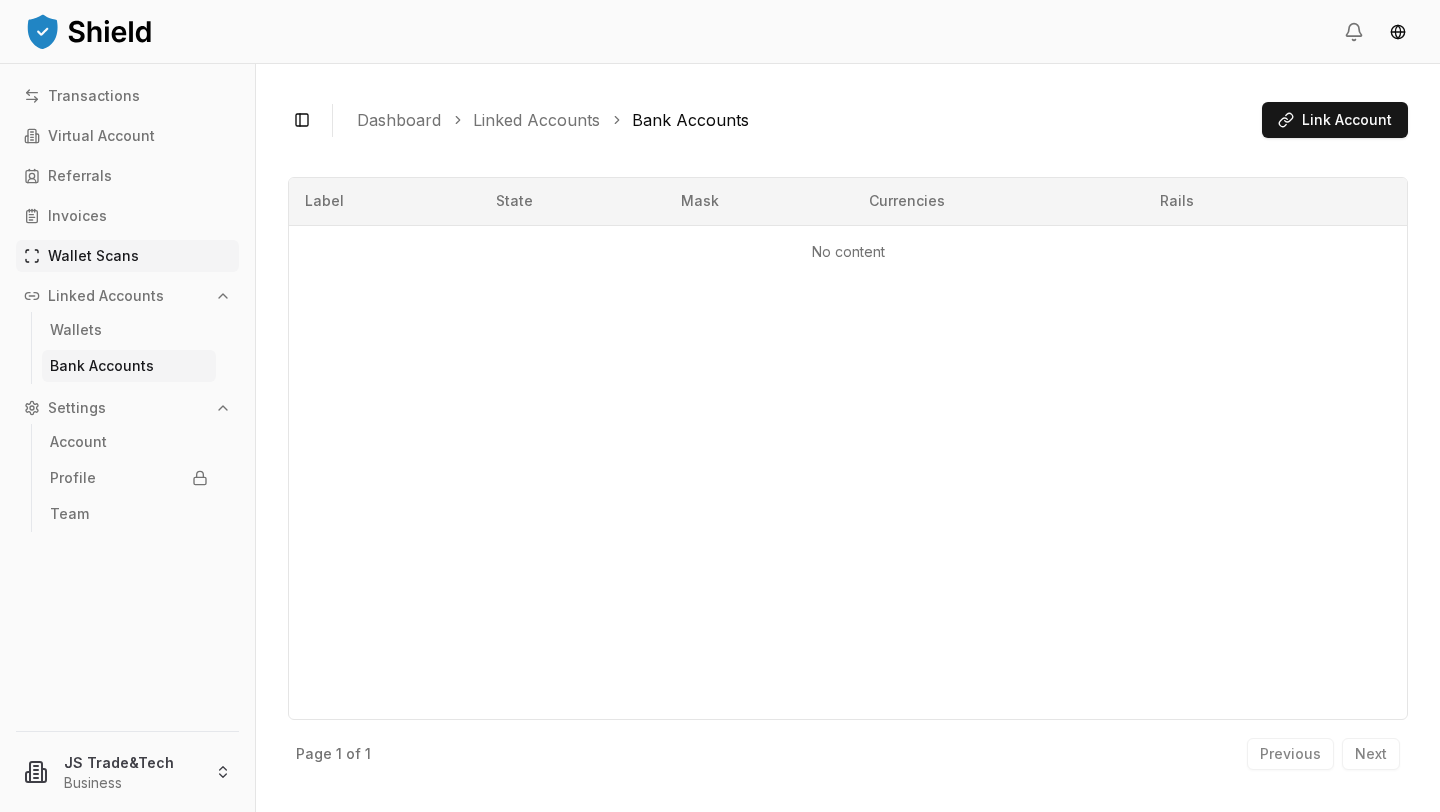 click on "Wallet Scans" at bounding box center (127, 256) 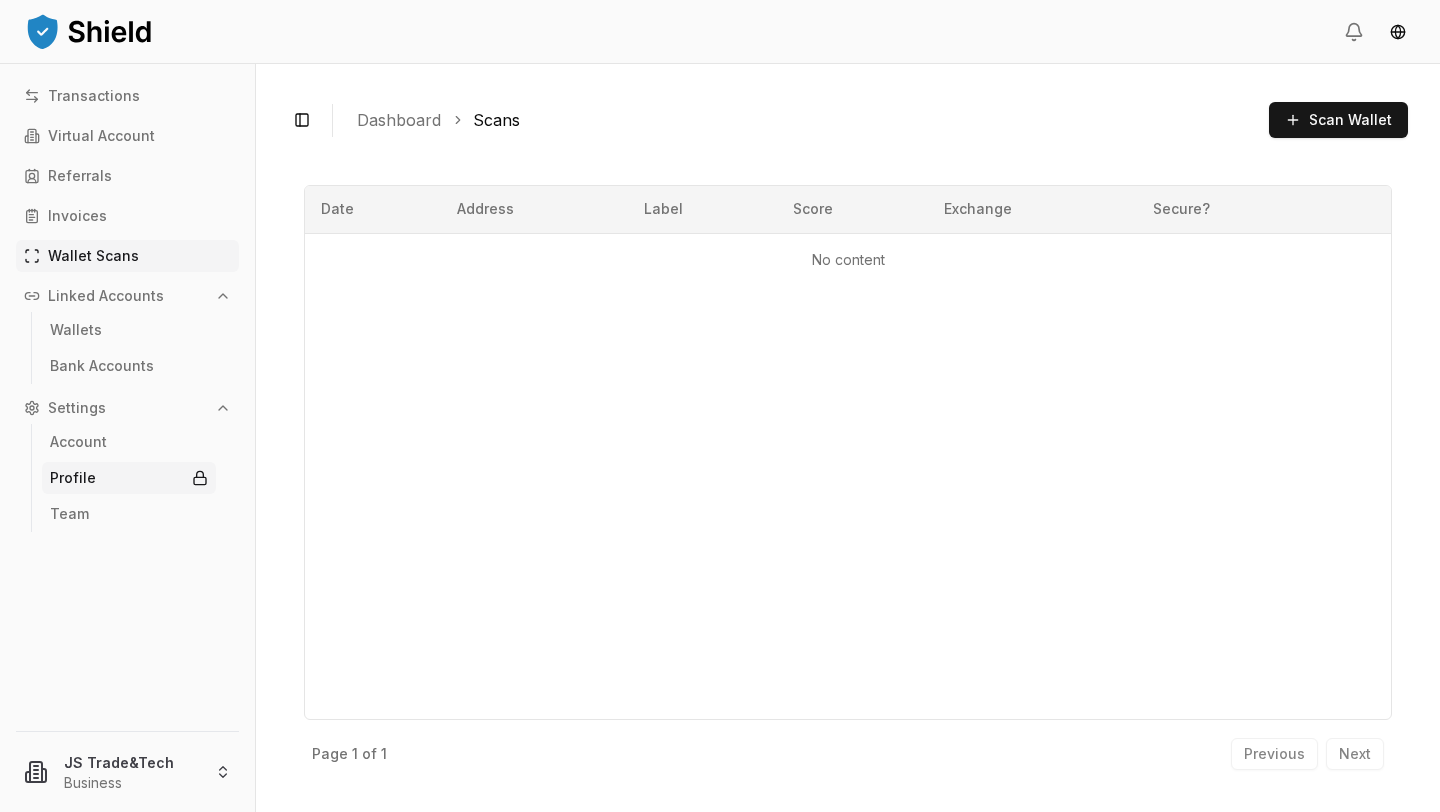 click on "Profile" at bounding box center (129, 478) 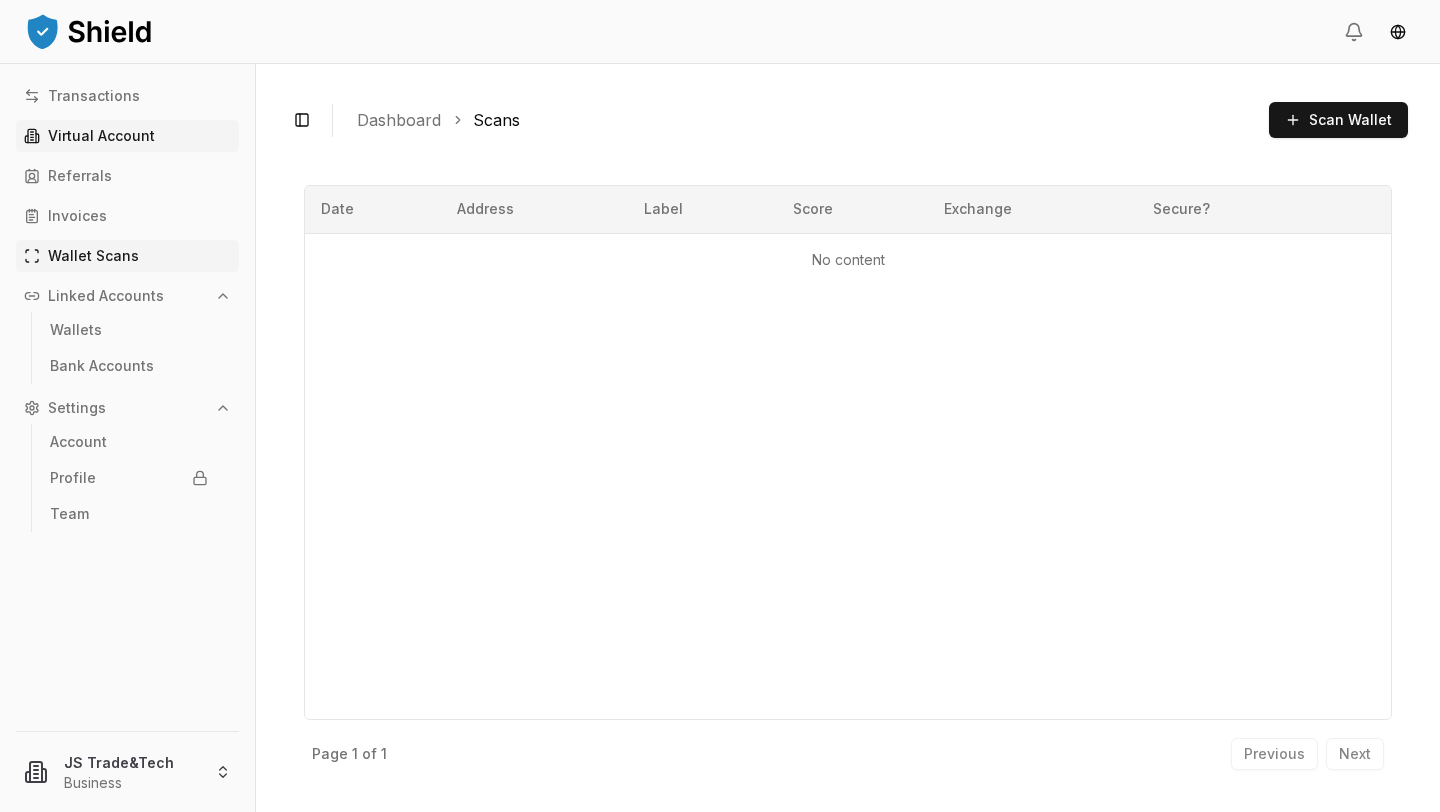 click on "Virtual Account" at bounding box center (101, 136) 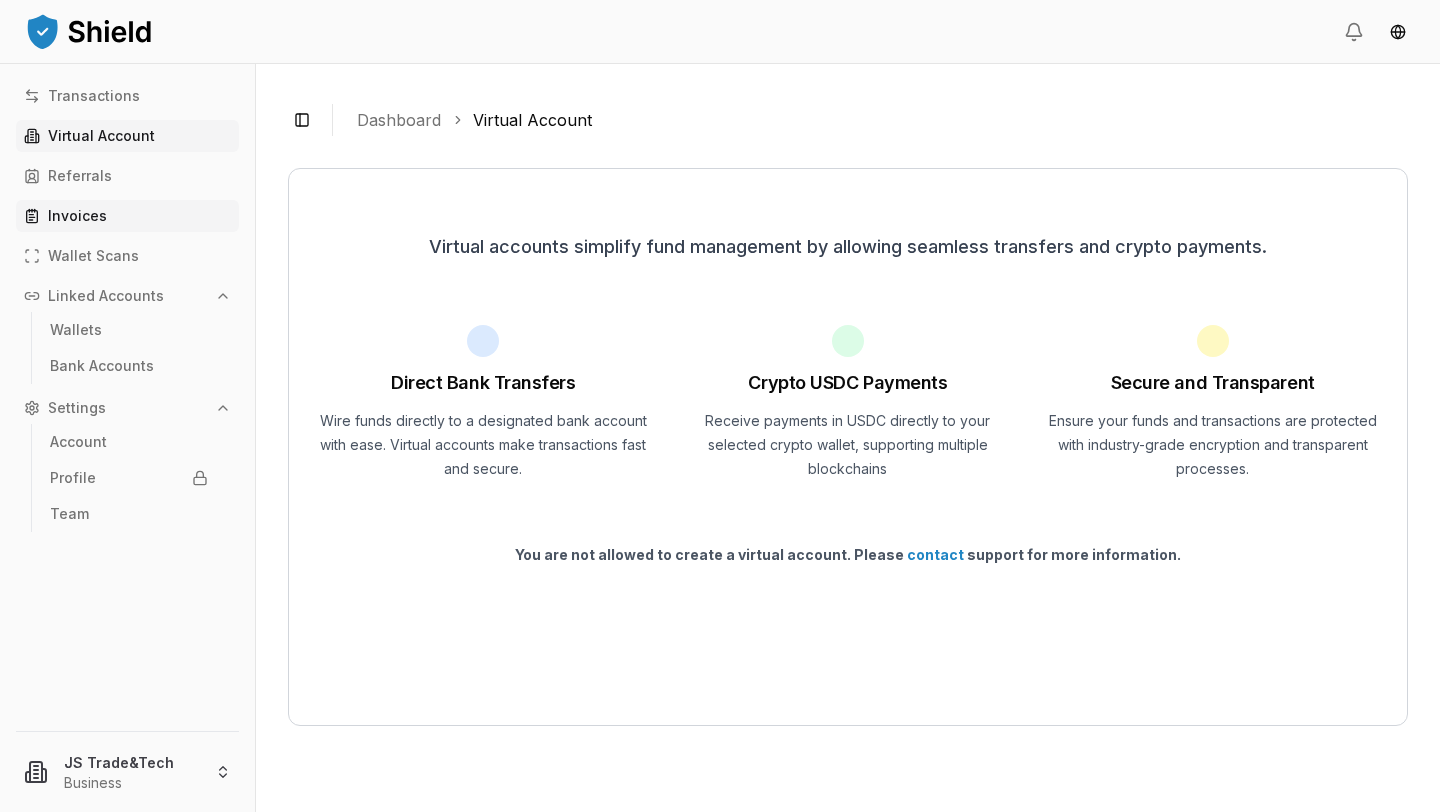 click on "Invoices" at bounding box center [127, 216] 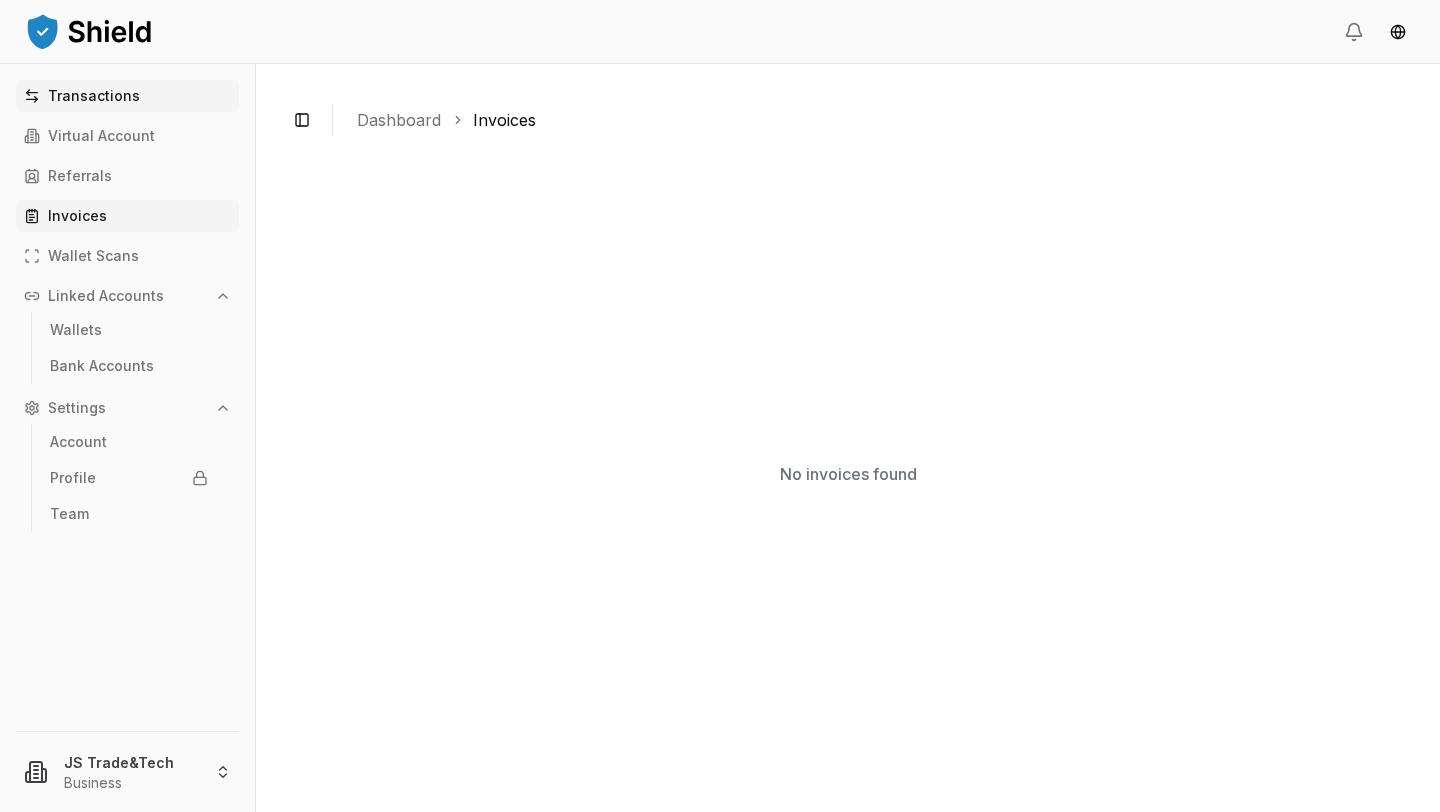click on "Transactions" at bounding box center (127, 96) 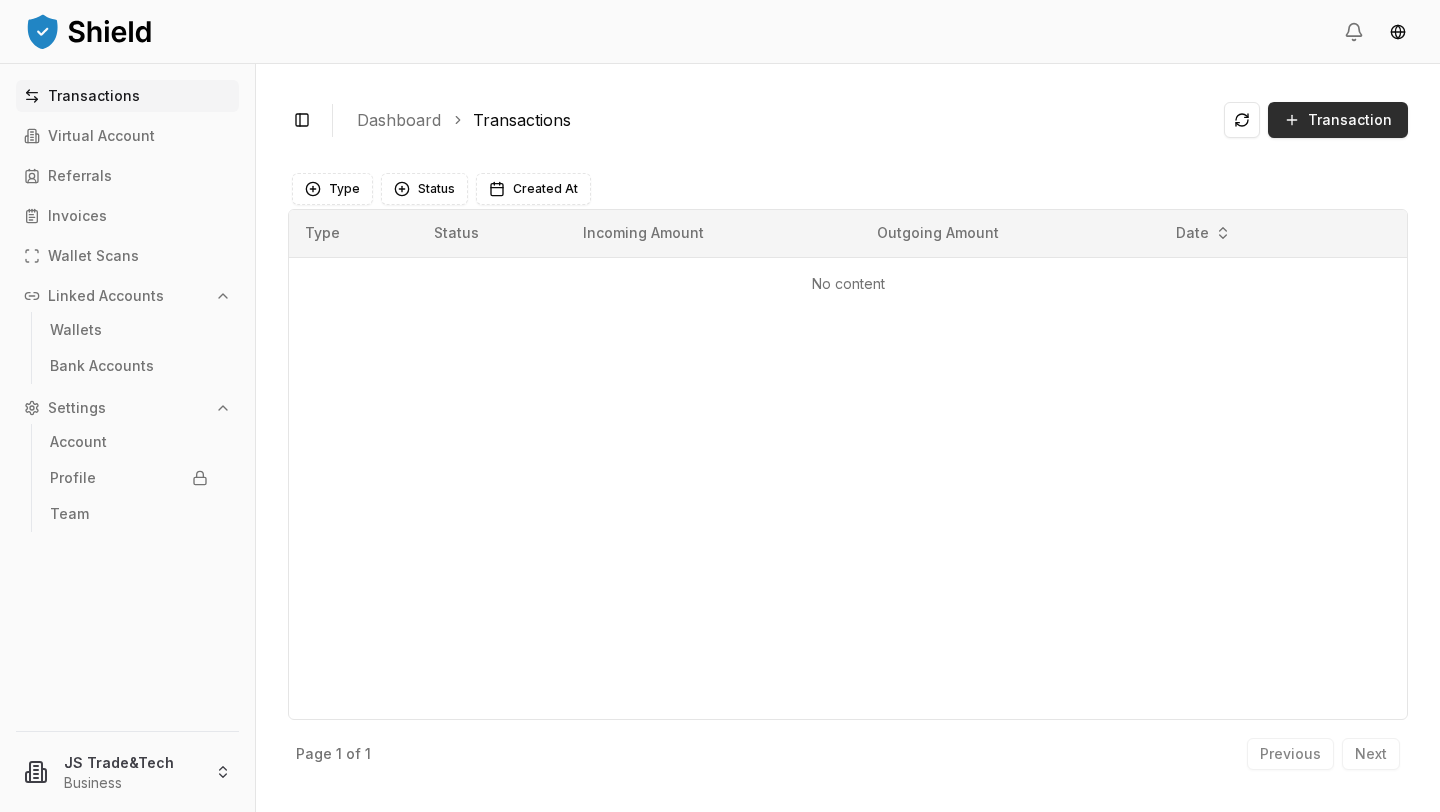 click on "Transaction" at bounding box center (1350, 120) 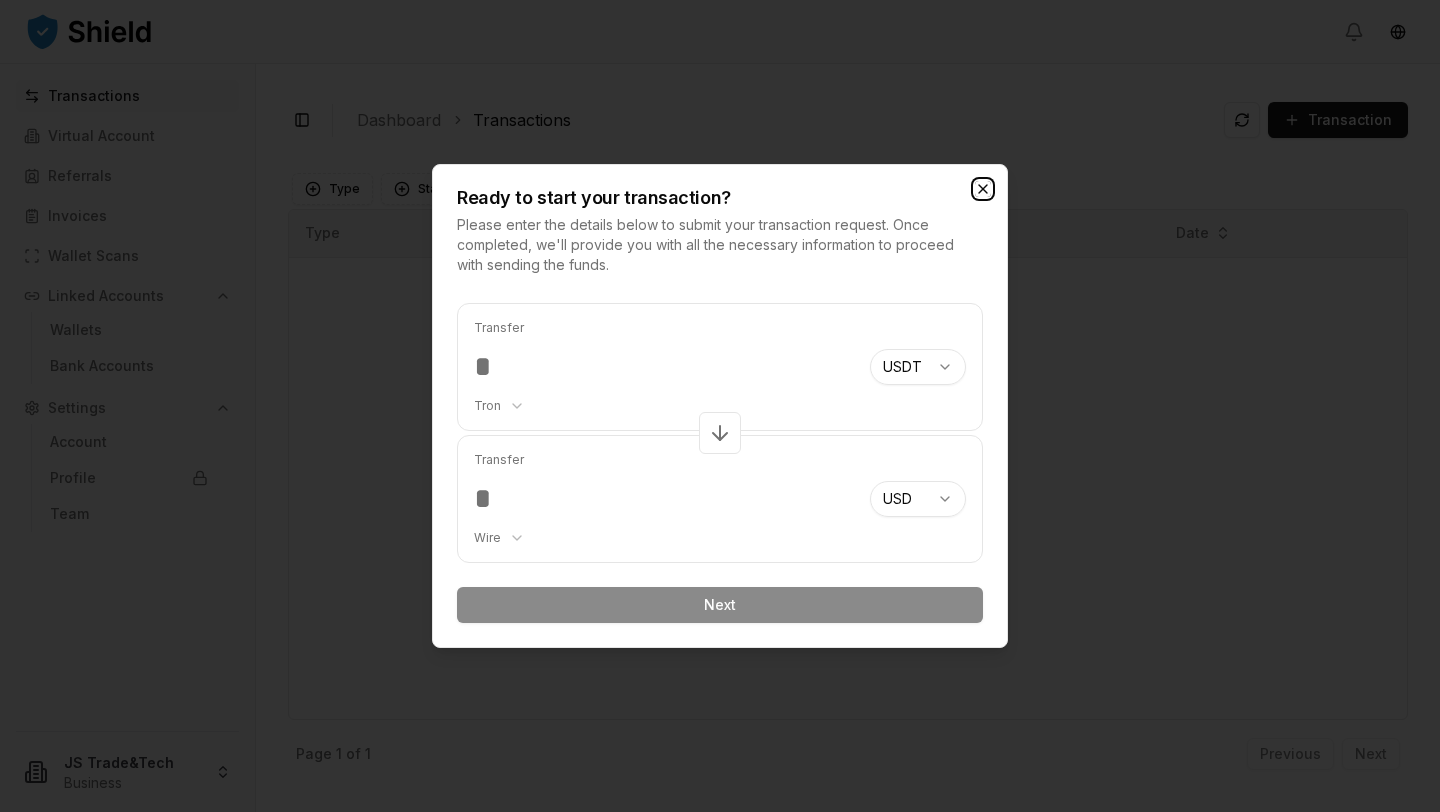 click 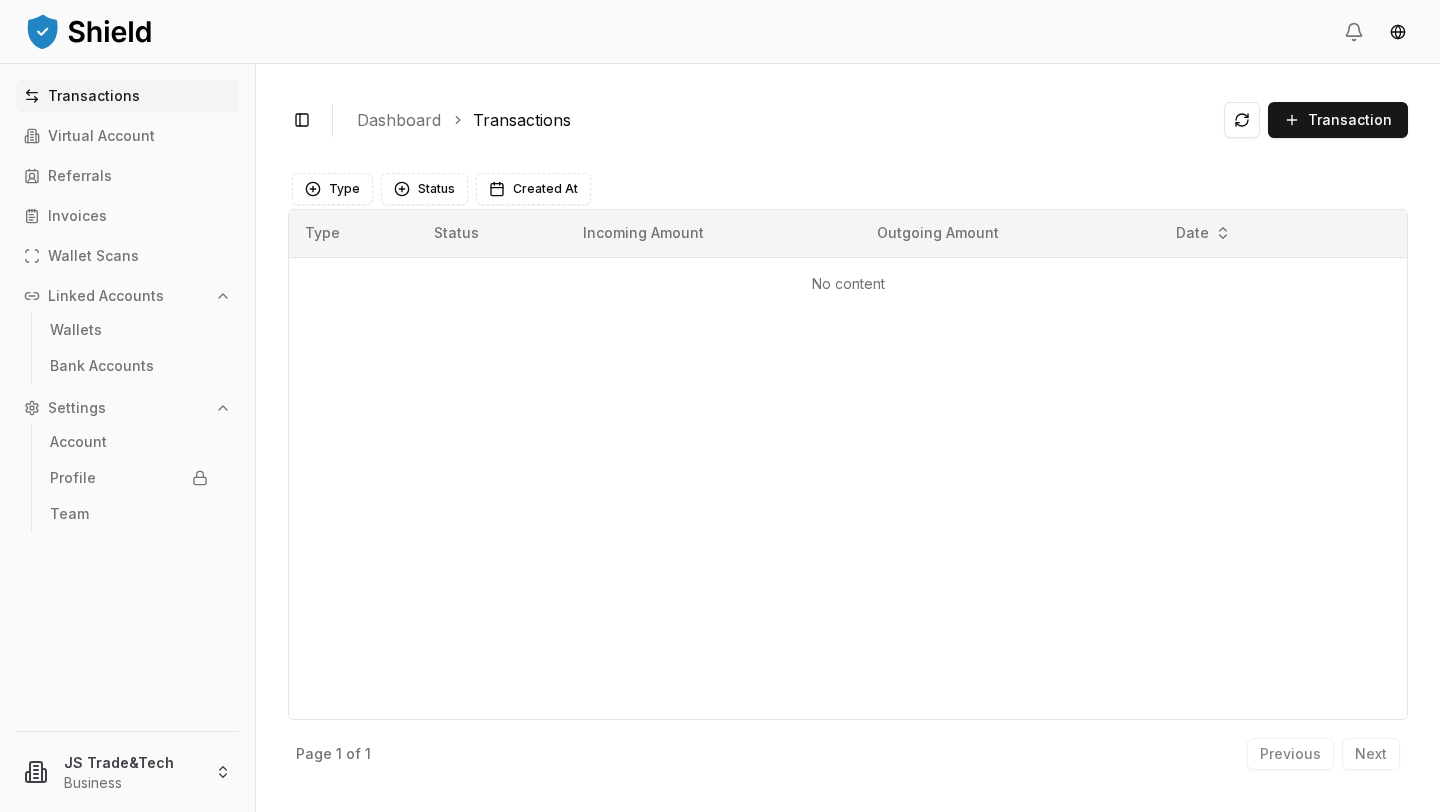 click on "Previous Next" at bounding box center (1323, 754) 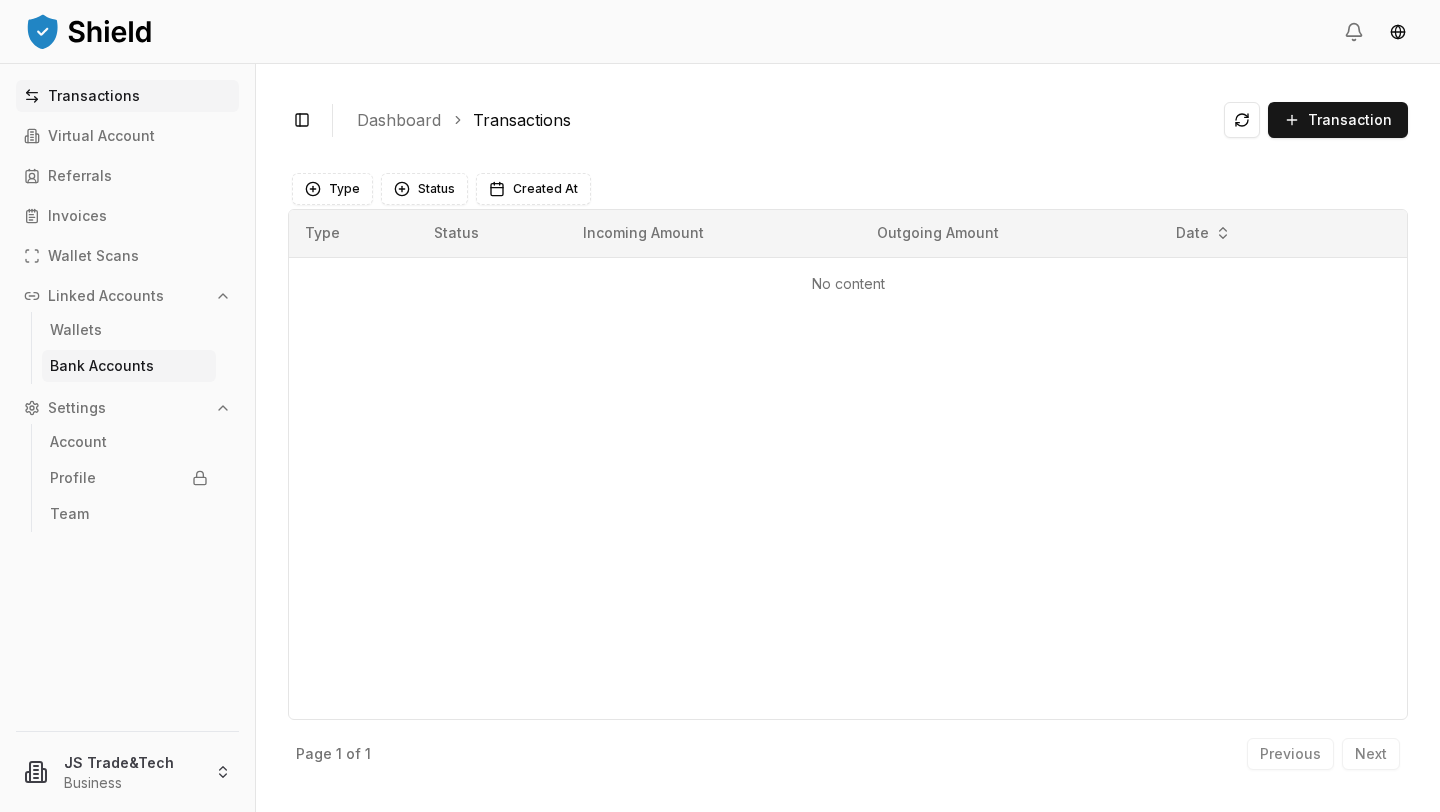 click on "Bank Accounts" at bounding box center (102, 366) 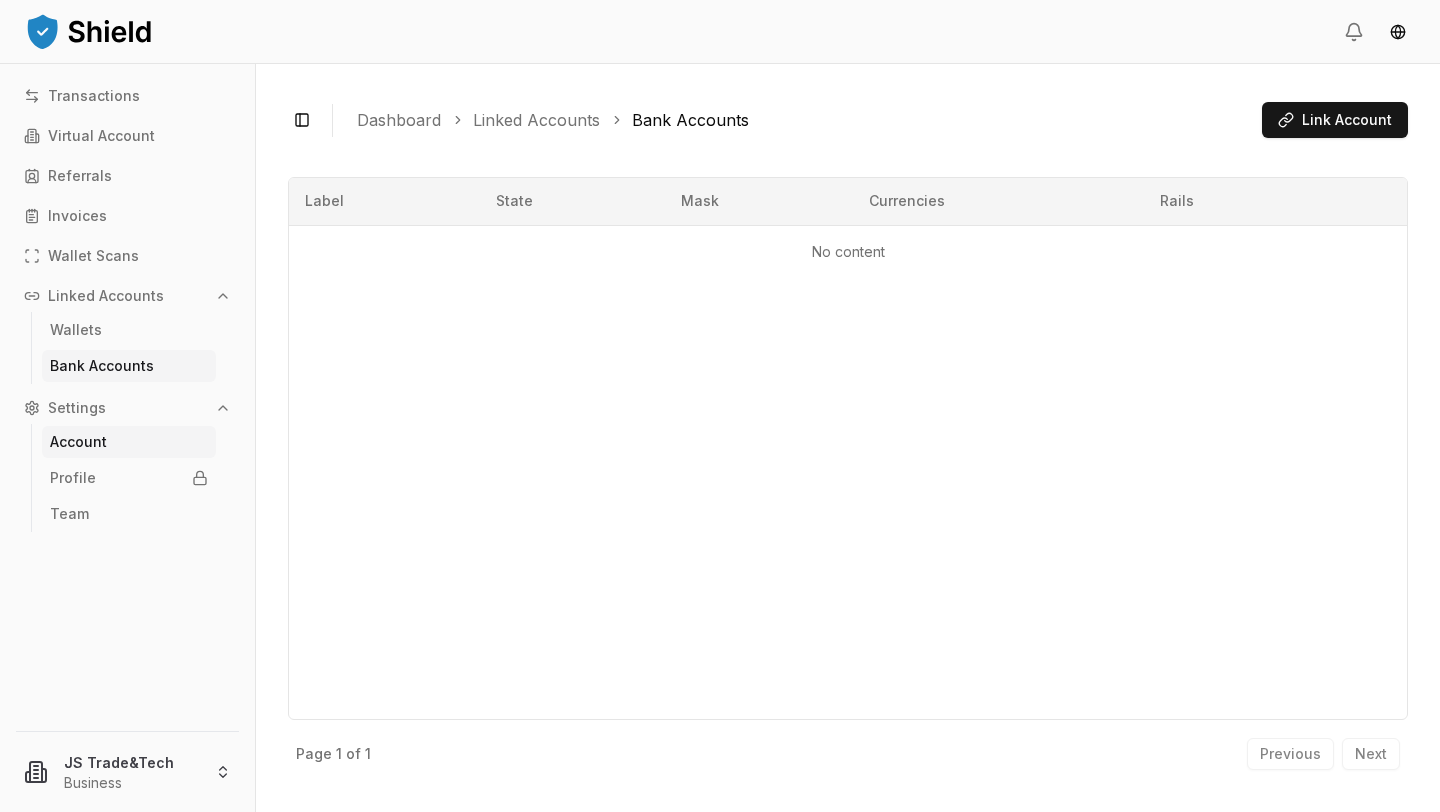 click on "Account" at bounding box center (78, 442) 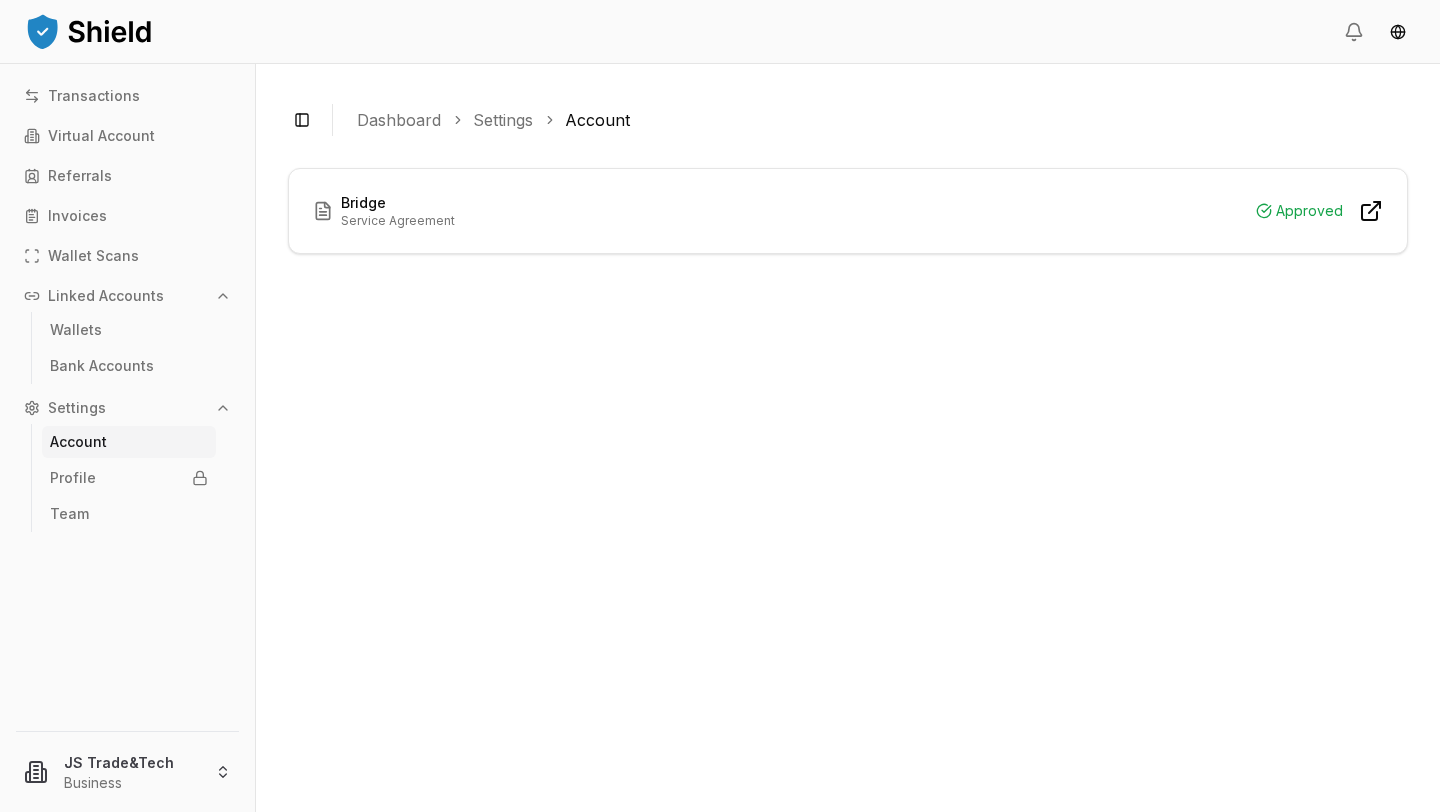 click on "Bridge" at bounding box center [398, 203] 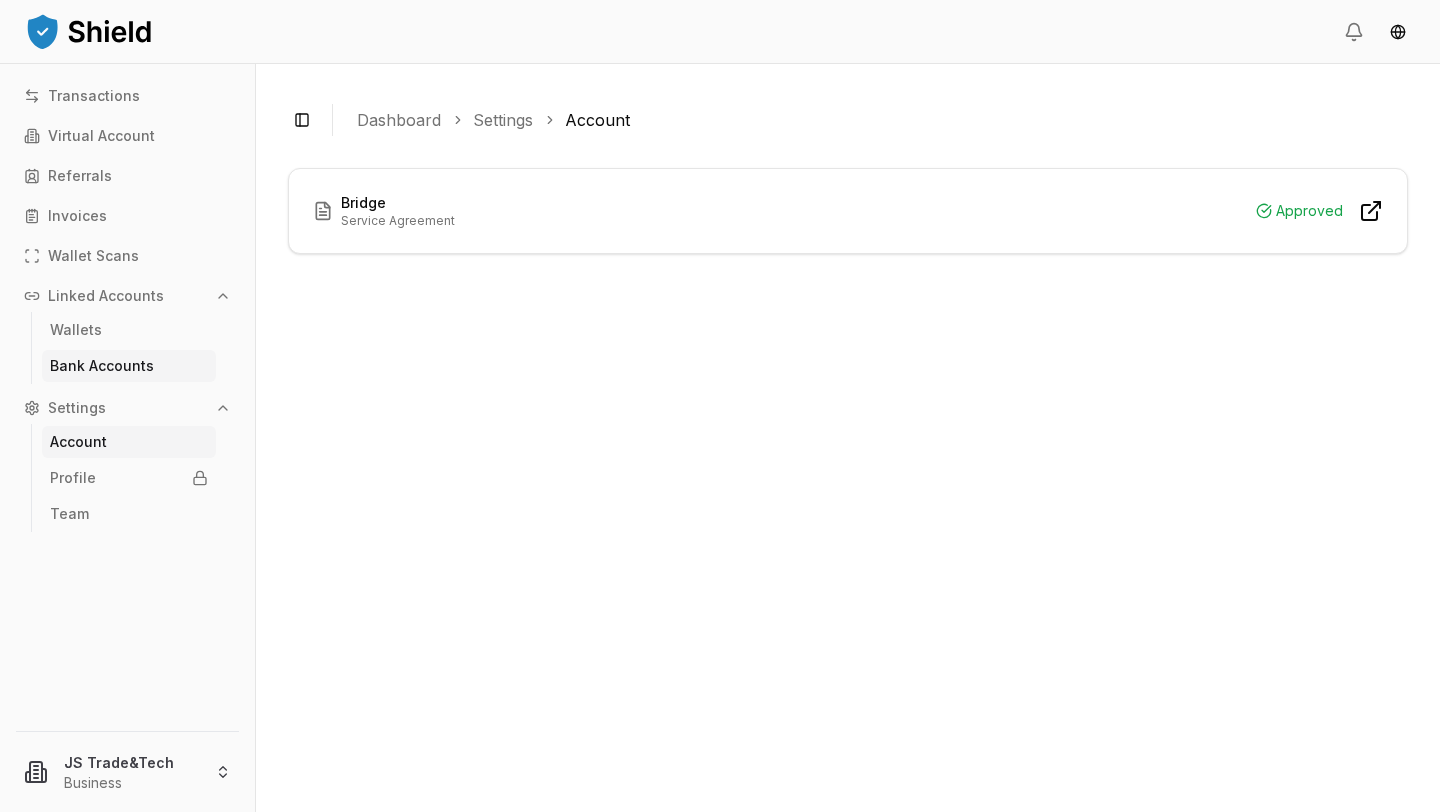 click on "Bank Accounts" at bounding box center [102, 366] 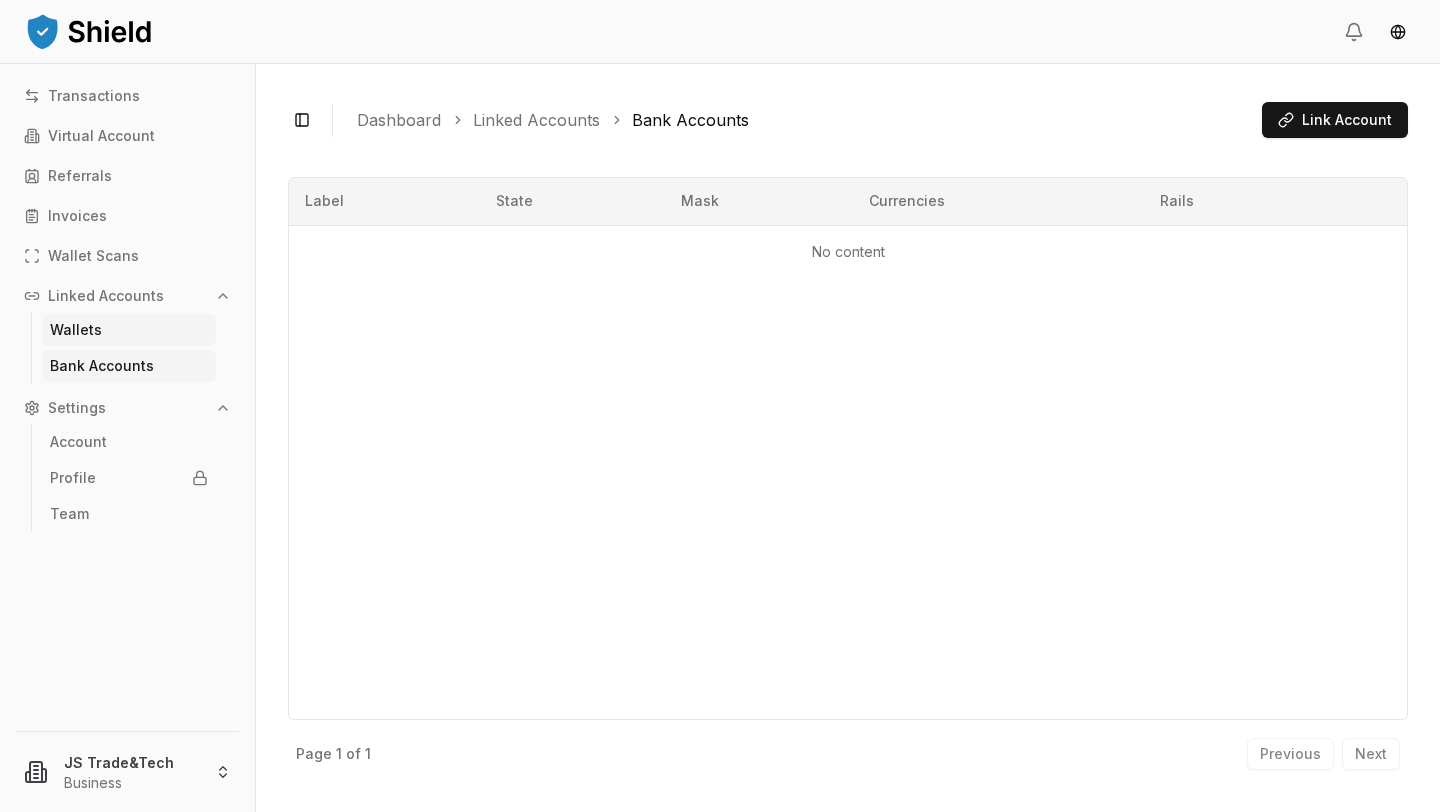 click on "Wallets" at bounding box center [76, 330] 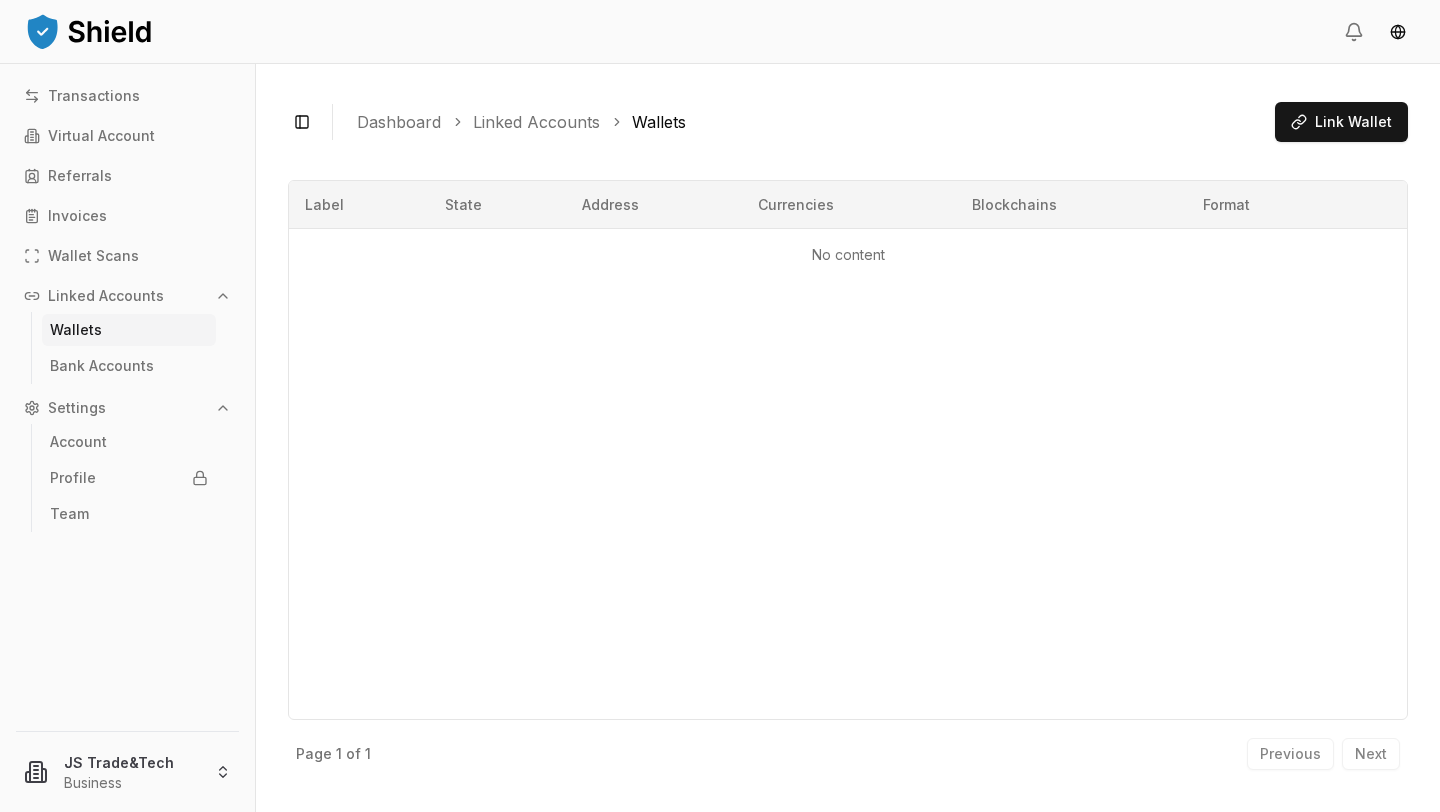 click on "Wallets" at bounding box center [76, 330] 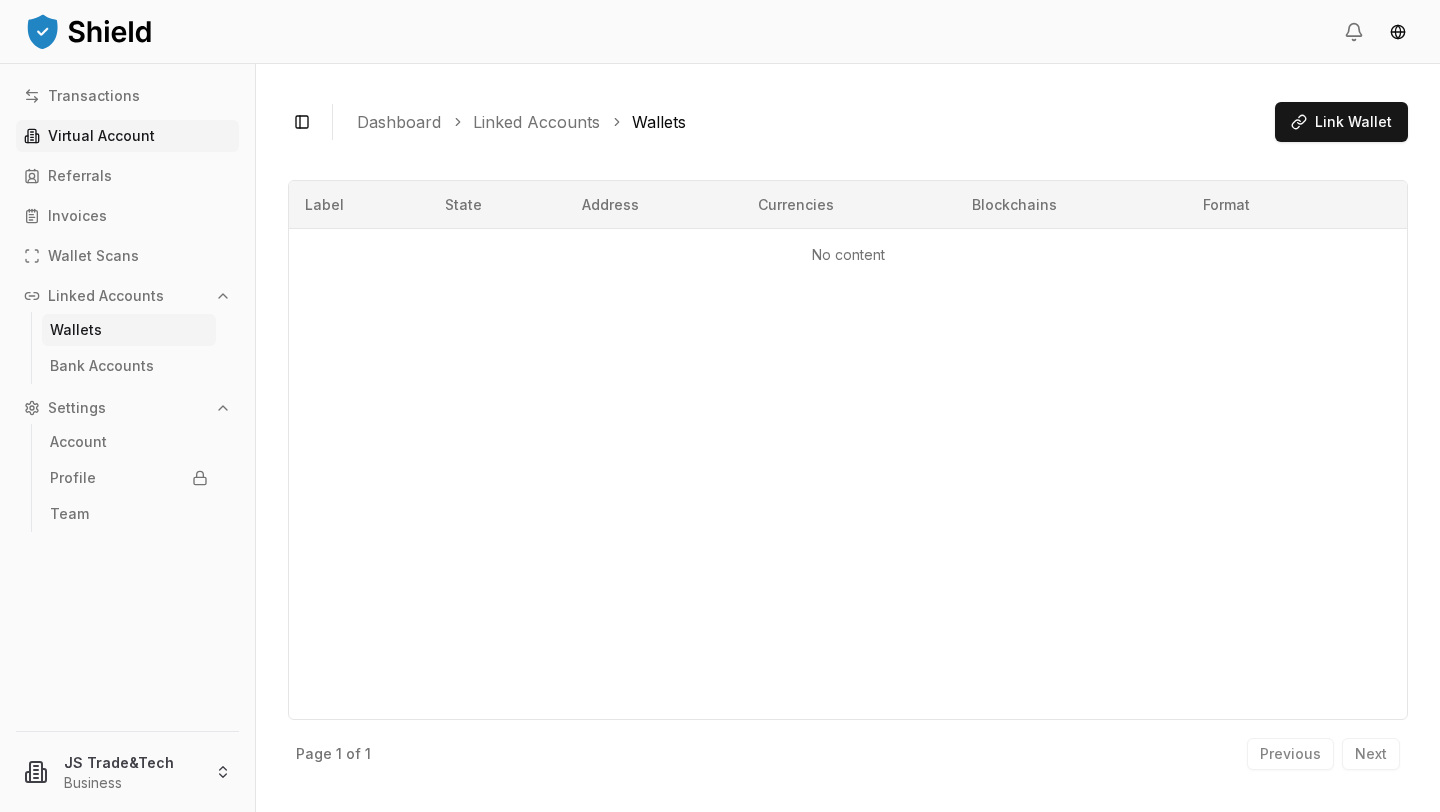 click on "Virtual Account" at bounding box center [101, 136] 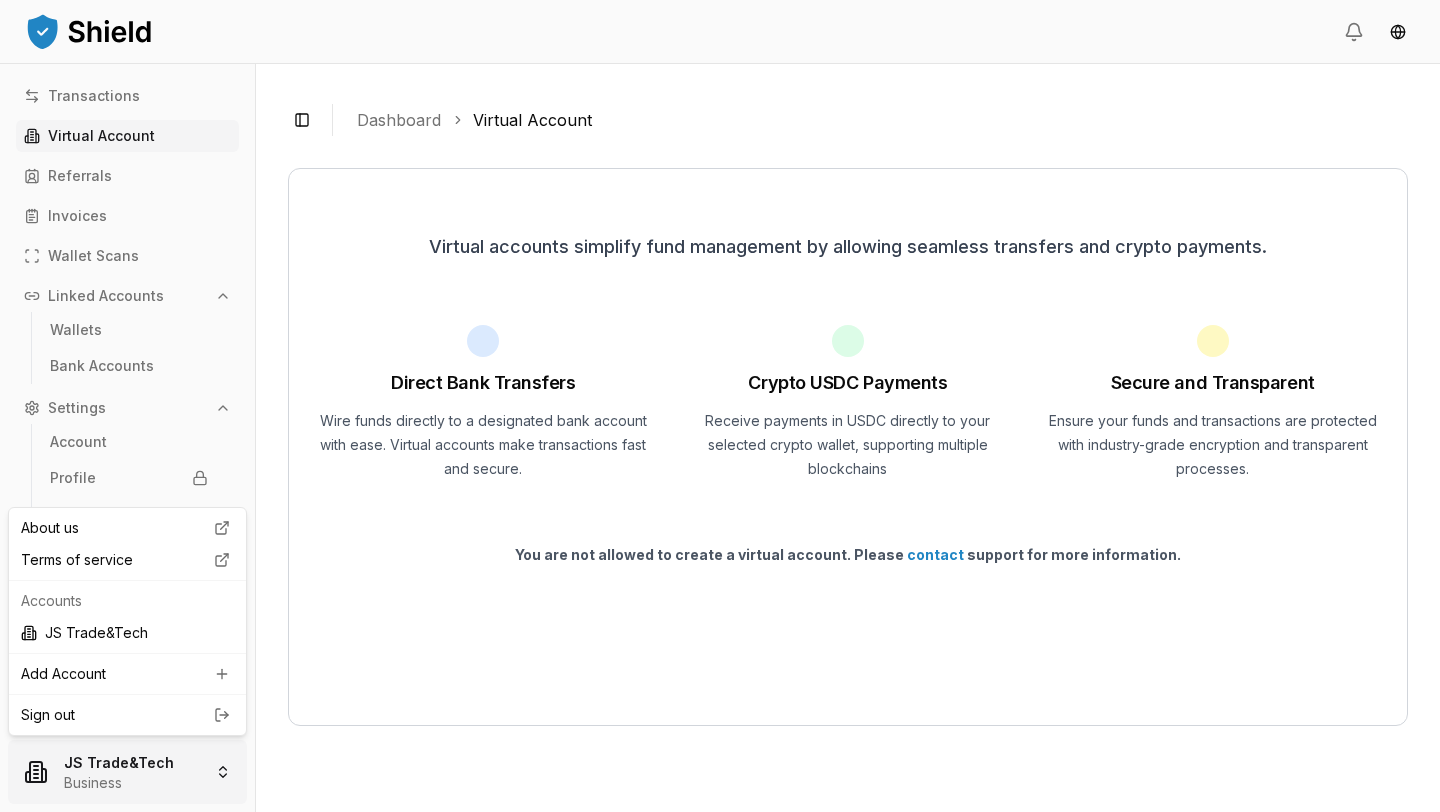 click on "Virtual accounts simplify fund management by allowing seamless transfers and crypto payments. Direct Bank Transfers Wire funds directly to a designated bank account with ease. Virtual accounts make transactions fast and secure. Crypto USDC Payments Receive payments in USDC directly to your selected crypto wallet, supporting multiple blockchains Secure and Transparent Ensure your funds and transactions are protected with industry-grade encryption and transparent processes. You are not allowed to create a virtual account. Please contact support for more information." at bounding box center [720, 406] 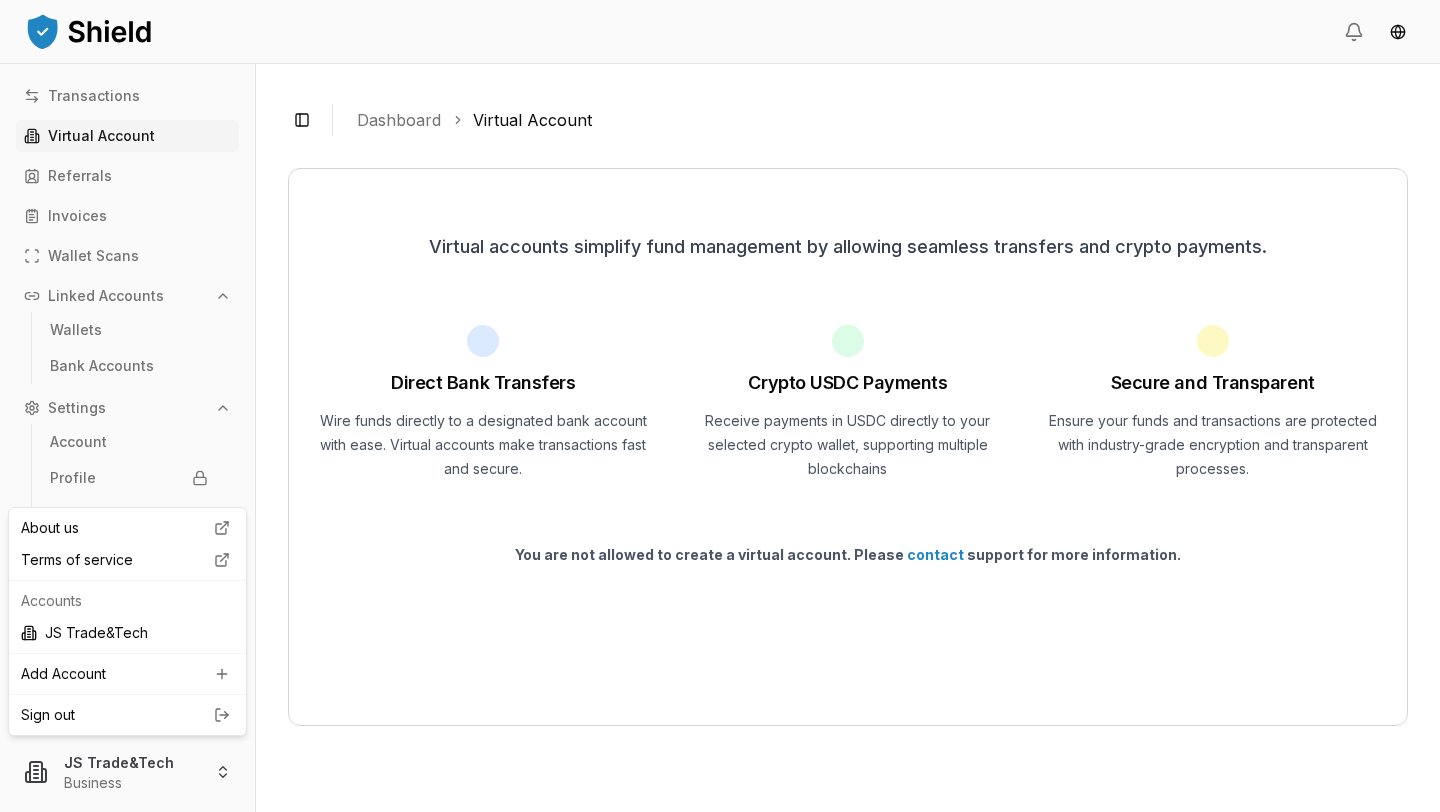 click on "Virtual accounts simplify fund management by allowing seamless transfers and crypto payments. Direct Bank Transfers Wire funds directly to a designated bank account with ease. Virtual accounts make transactions fast and secure. Crypto USDC Payments Receive payments in USDC directly to your selected crypto wallet, supporting multiple blockchains Secure and Transparent Ensure your funds and transactions are protected with industry-grade encryption and transparent processes. You are not allowed to create a virtual account. Please contact support for more information." at bounding box center (720, 406) 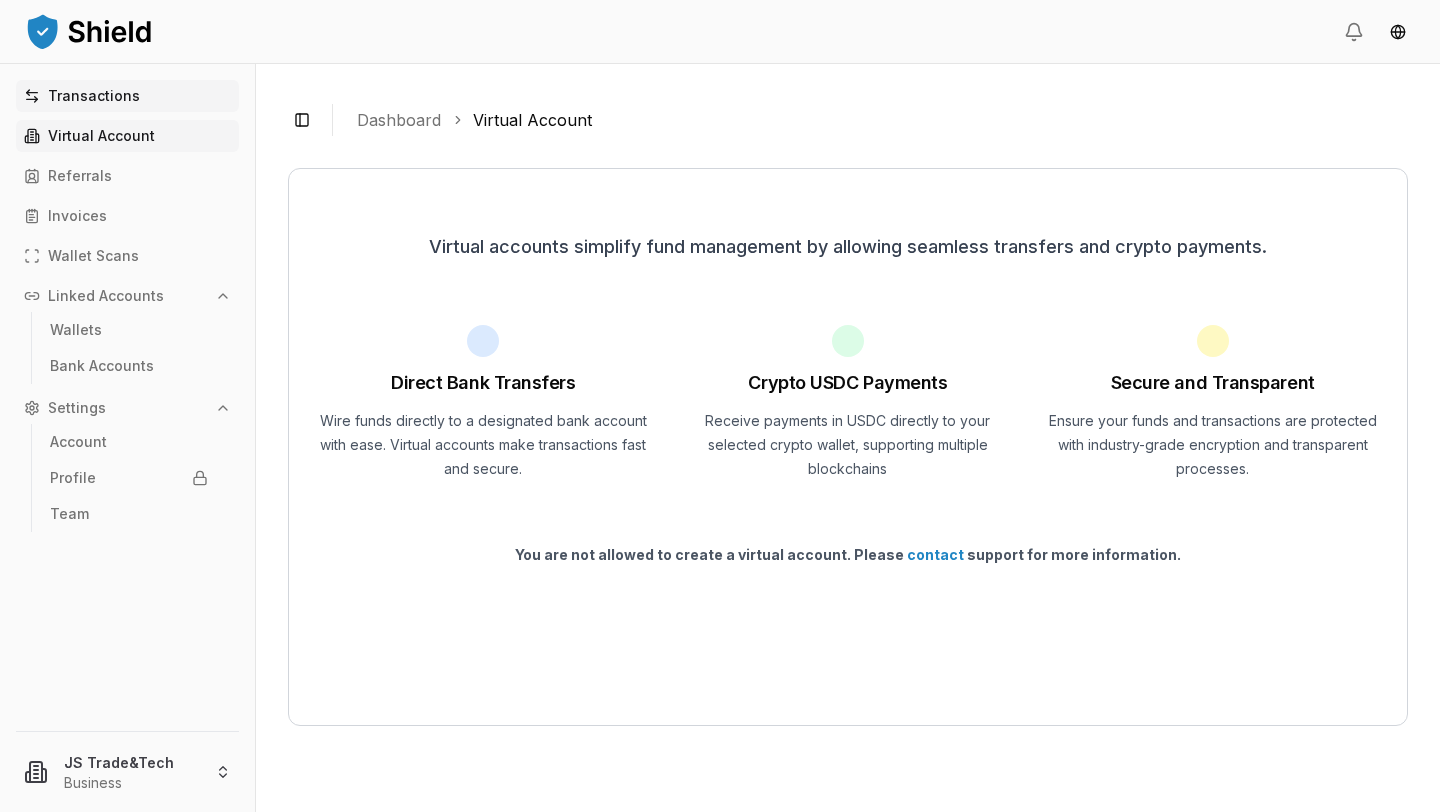 click on "Transactions" at bounding box center [127, 96] 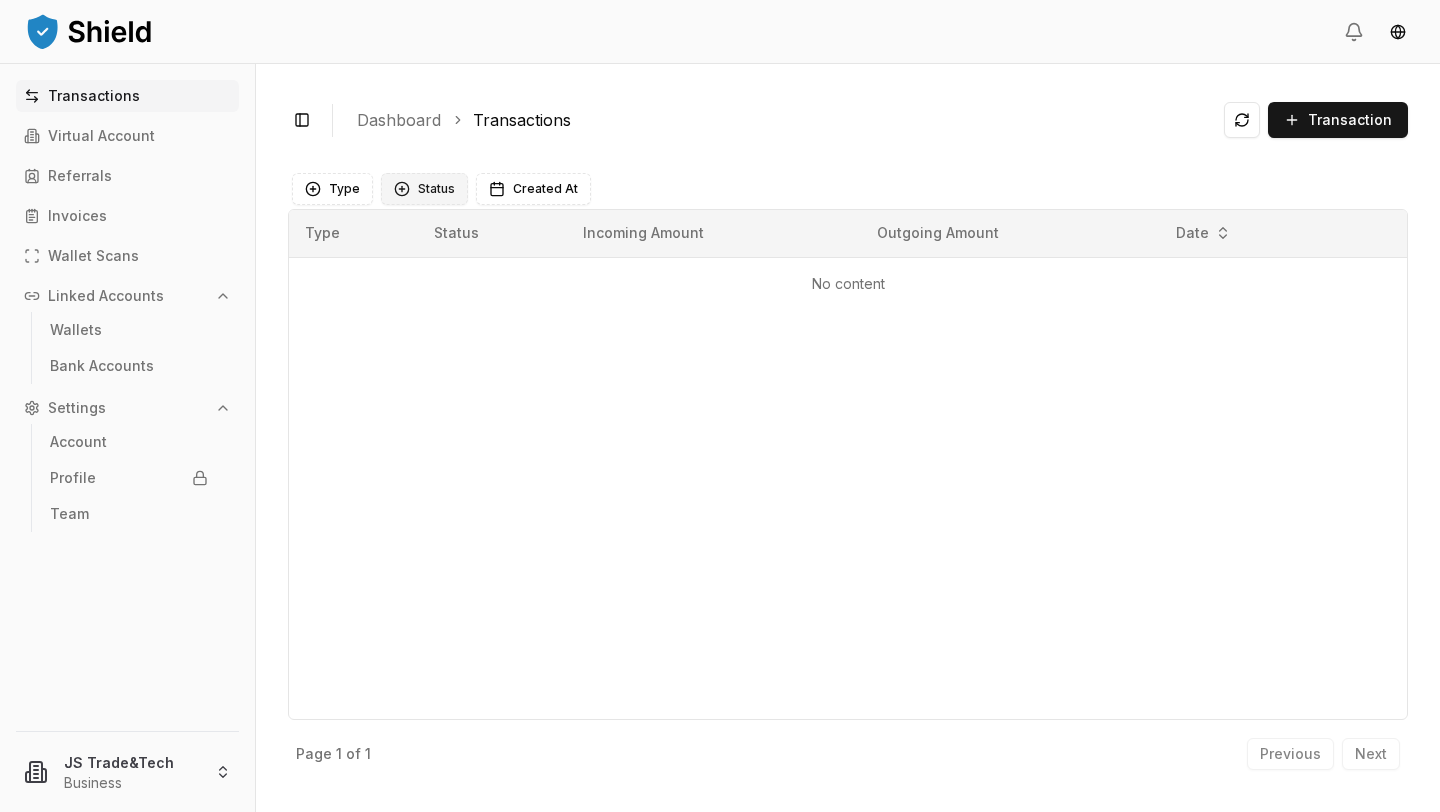 click on "Status" at bounding box center (424, 189) 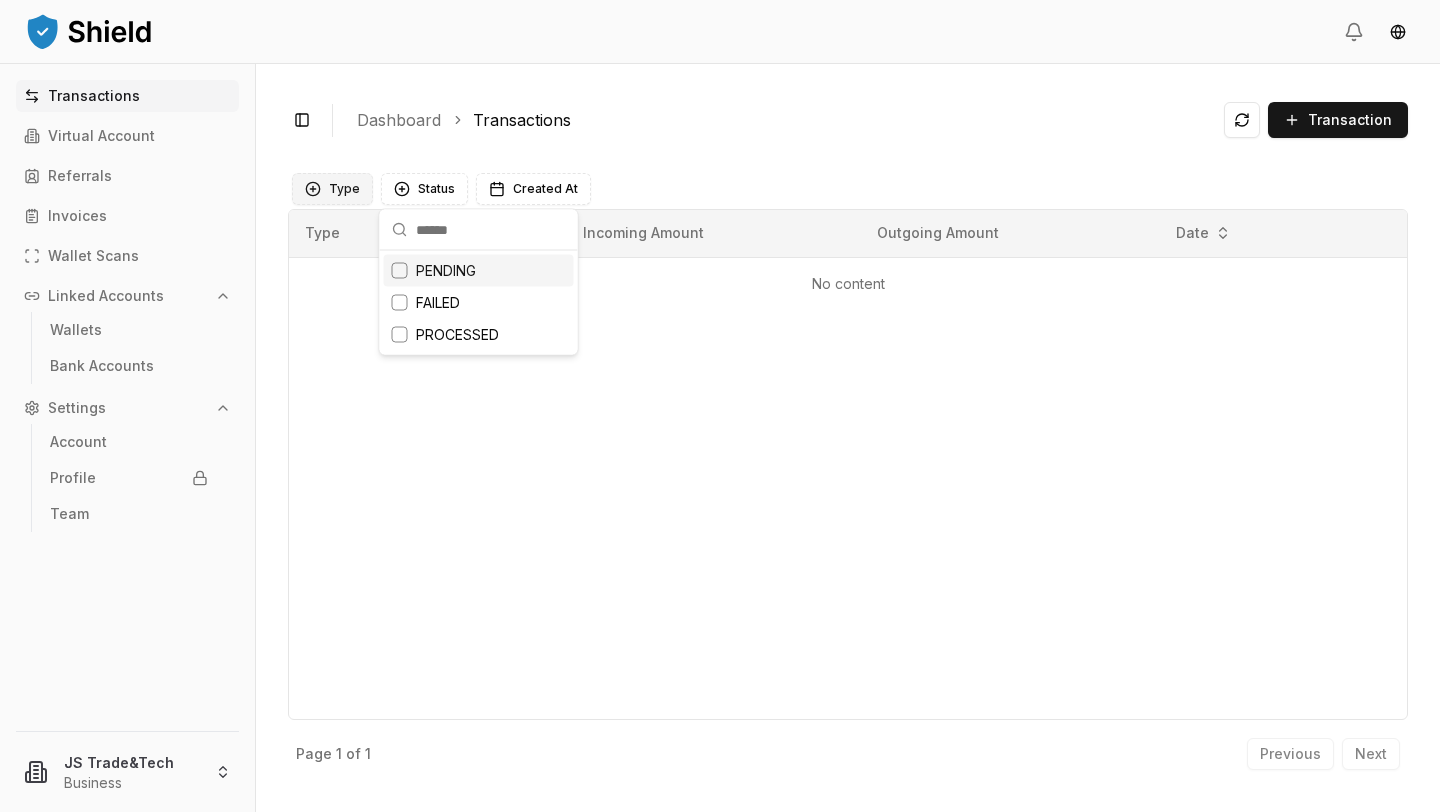 click on "Type" at bounding box center [332, 189] 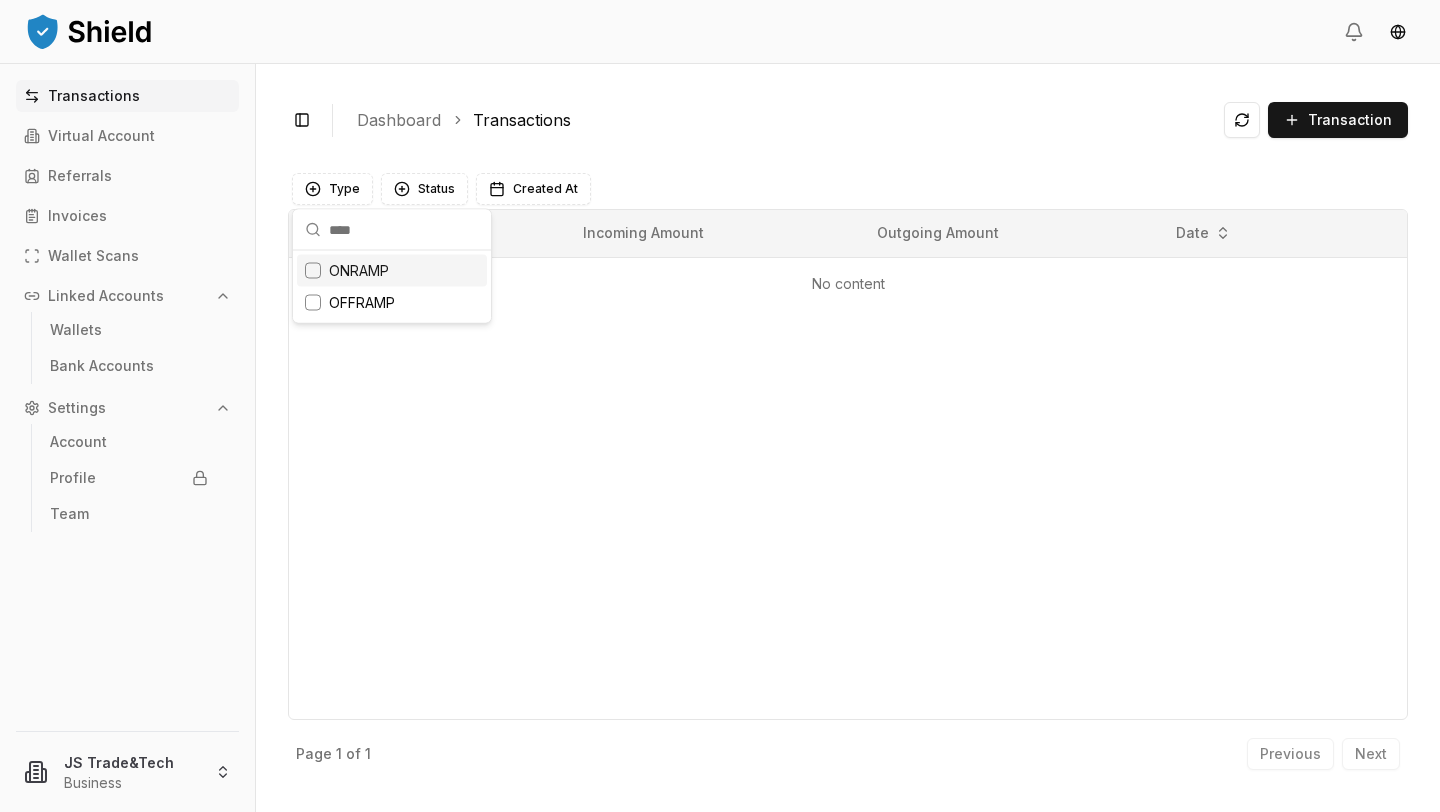 click on "Toggle Sidebar Dashboard Transactions   Transaction No content Type Status Created At Type Status Incoming Amount Outgoing Amount Date No content Page 1 of 1 Previous Next" at bounding box center (848, 438) 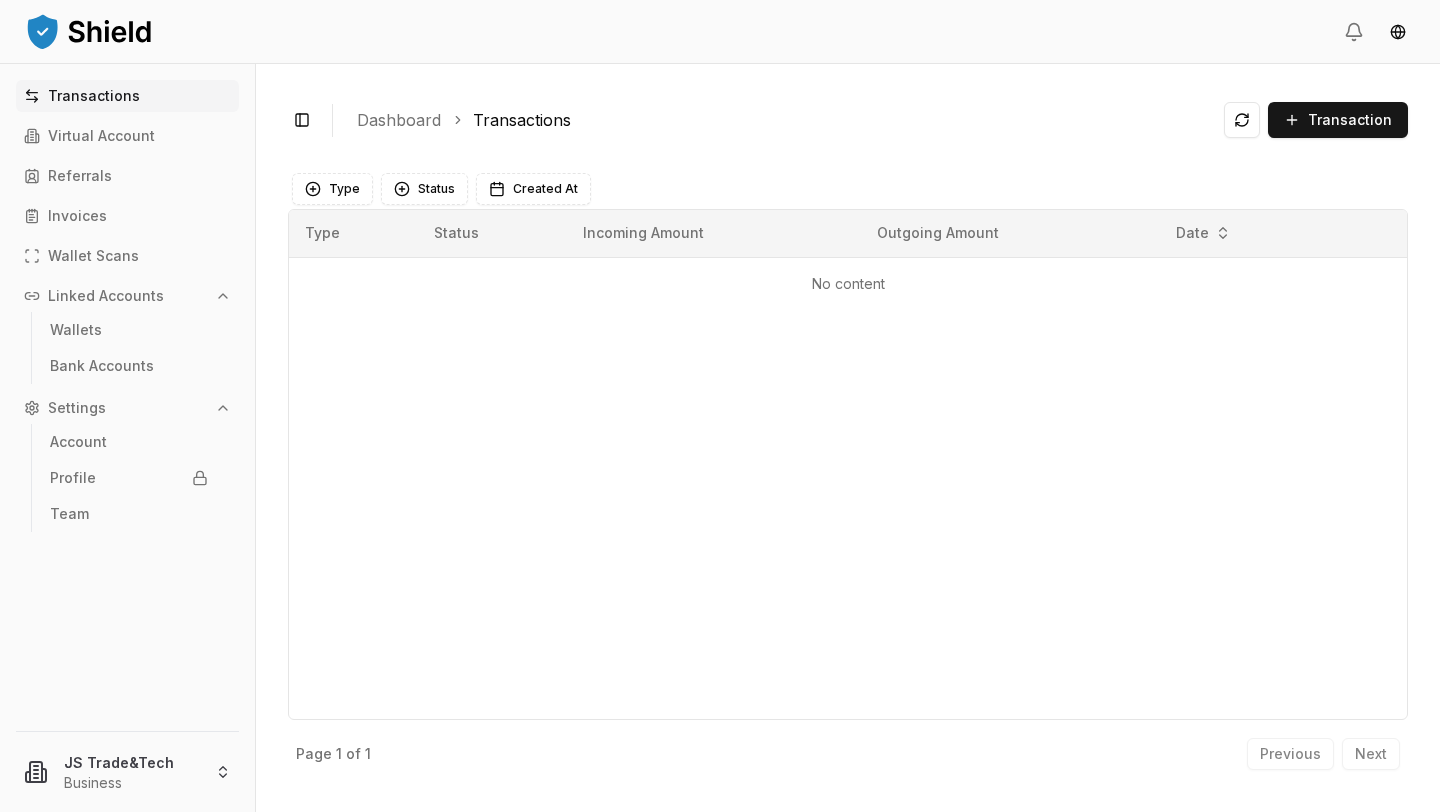 click on "Settings" at bounding box center (127, 408) 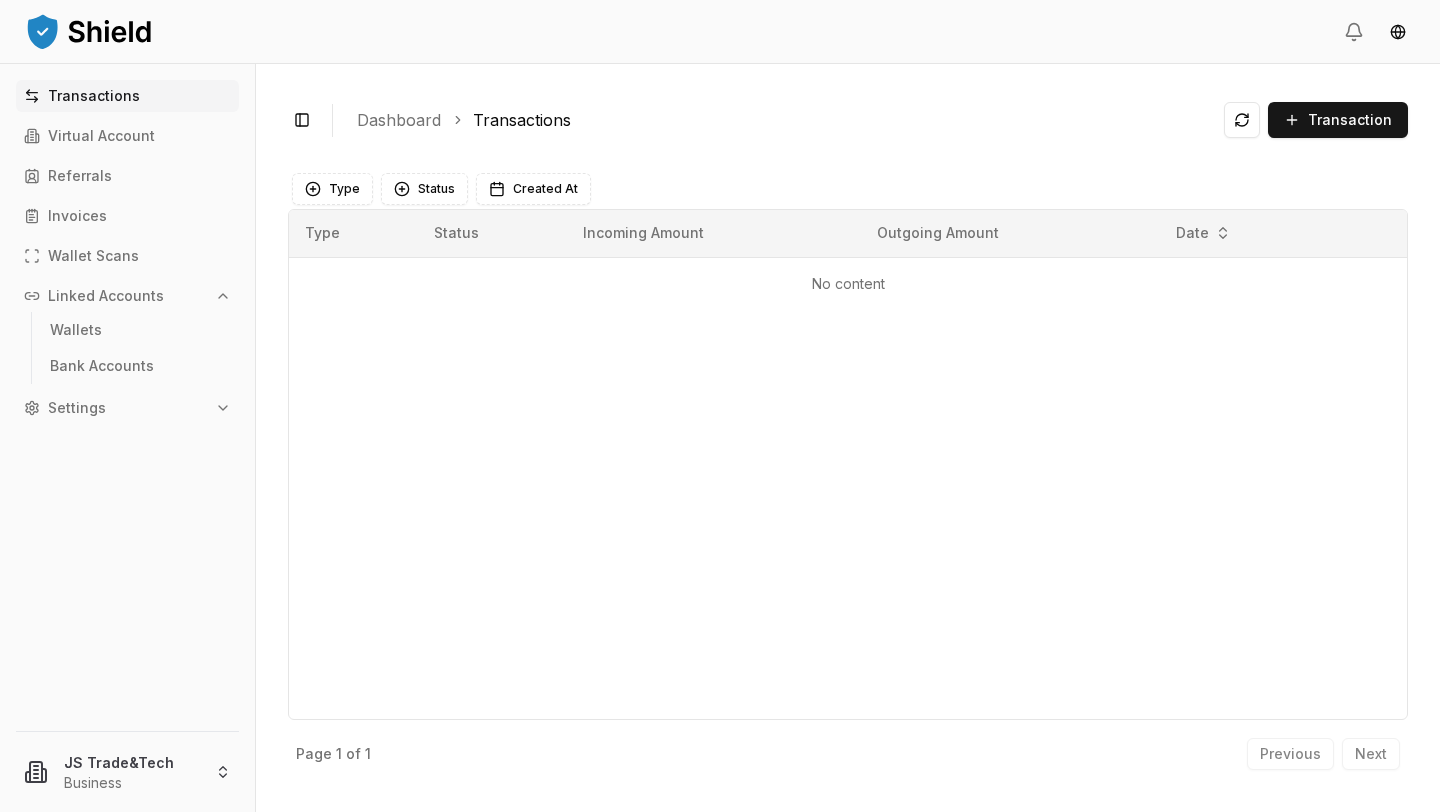 click on "Settings" at bounding box center [127, 408] 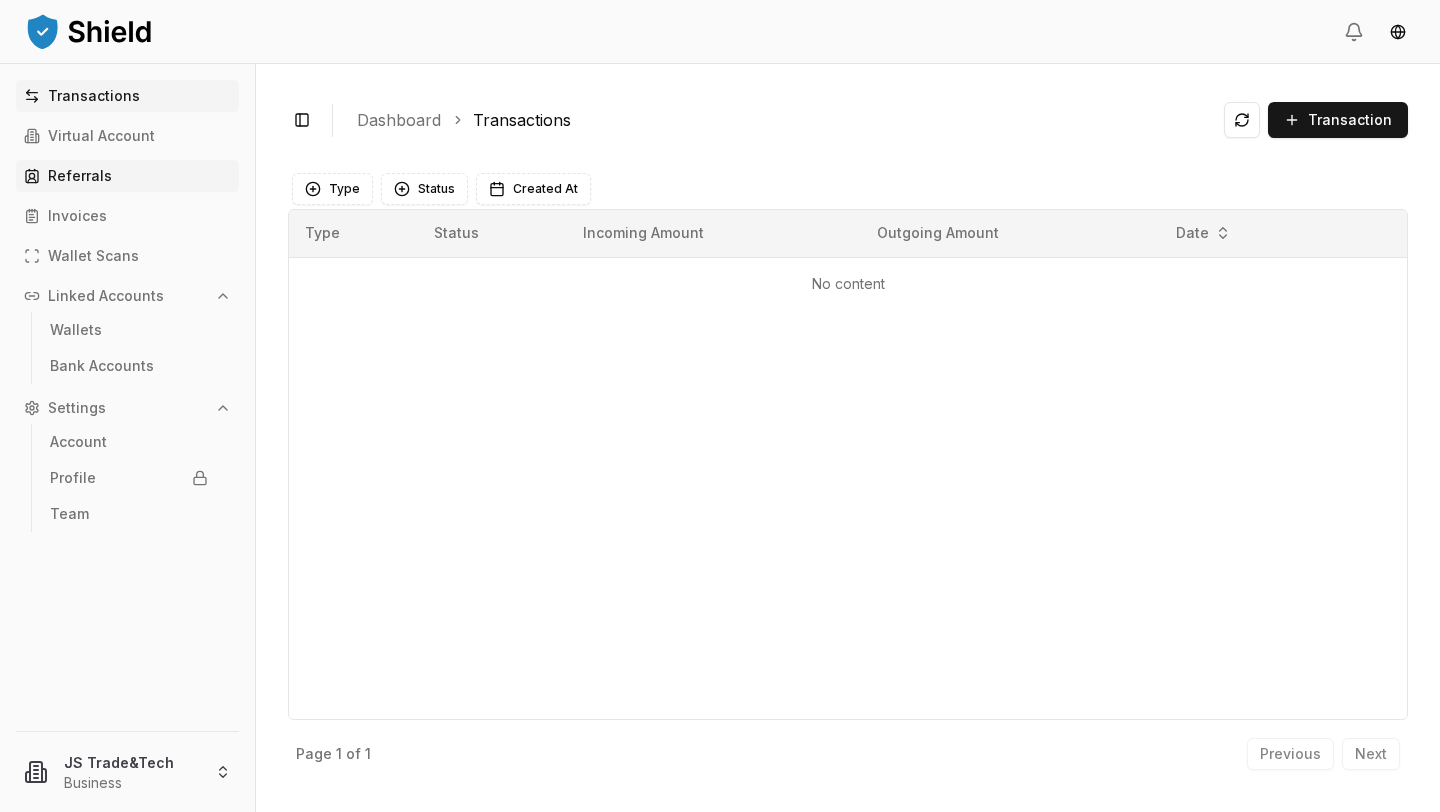 click on "Referrals" at bounding box center (127, 176) 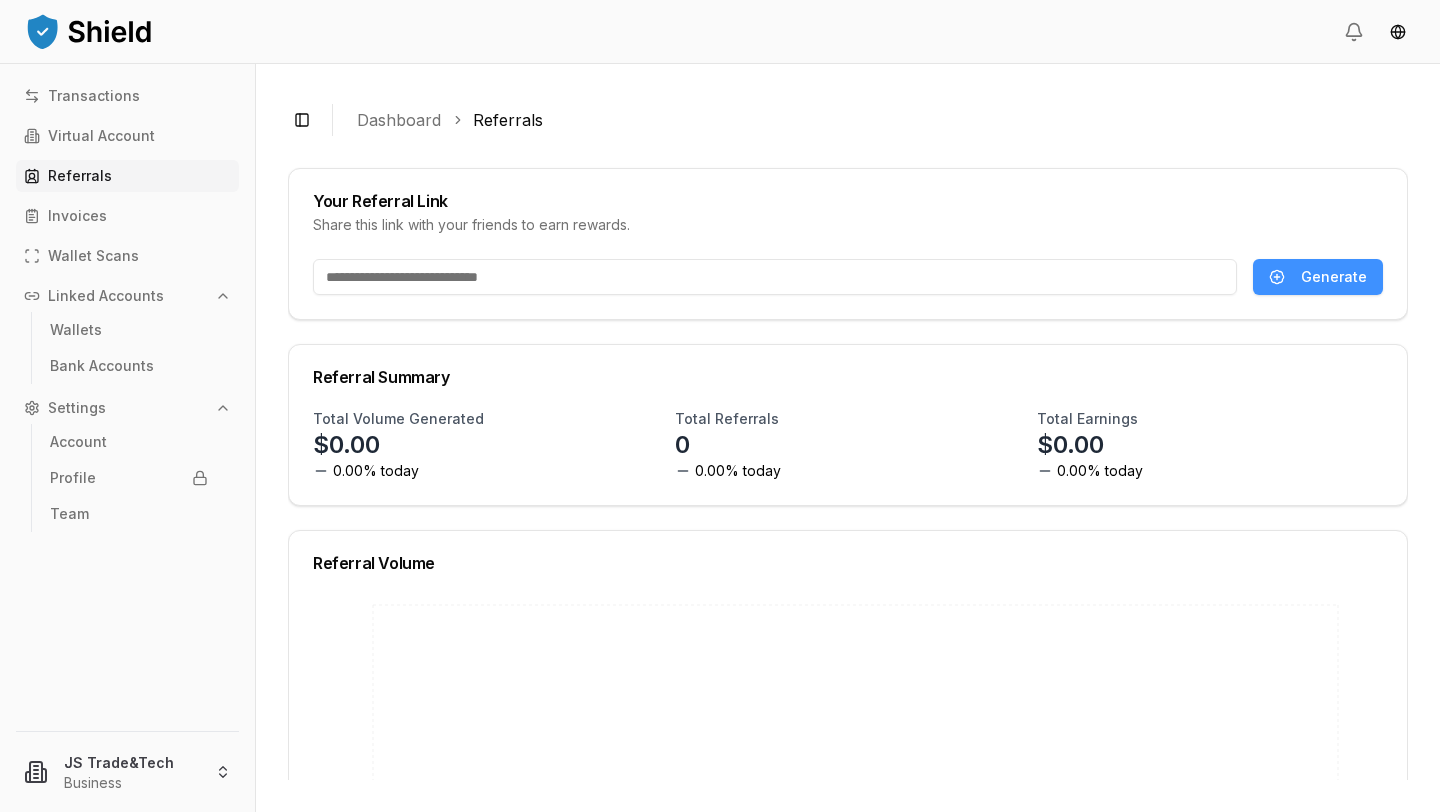 click on "Generate" at bounding box center (1334, 277) 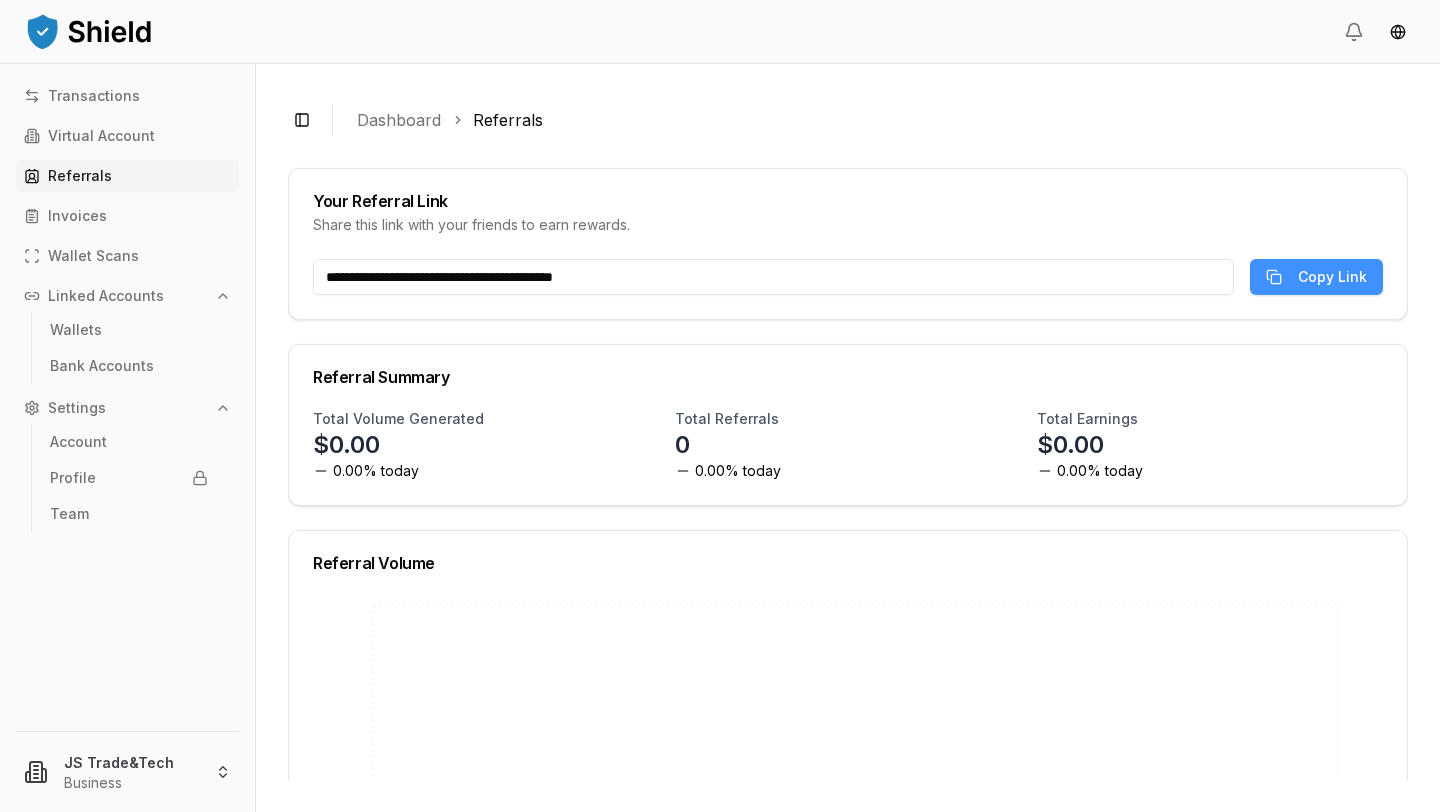 click on "Copy Link" at bounding box center [1332, 277] 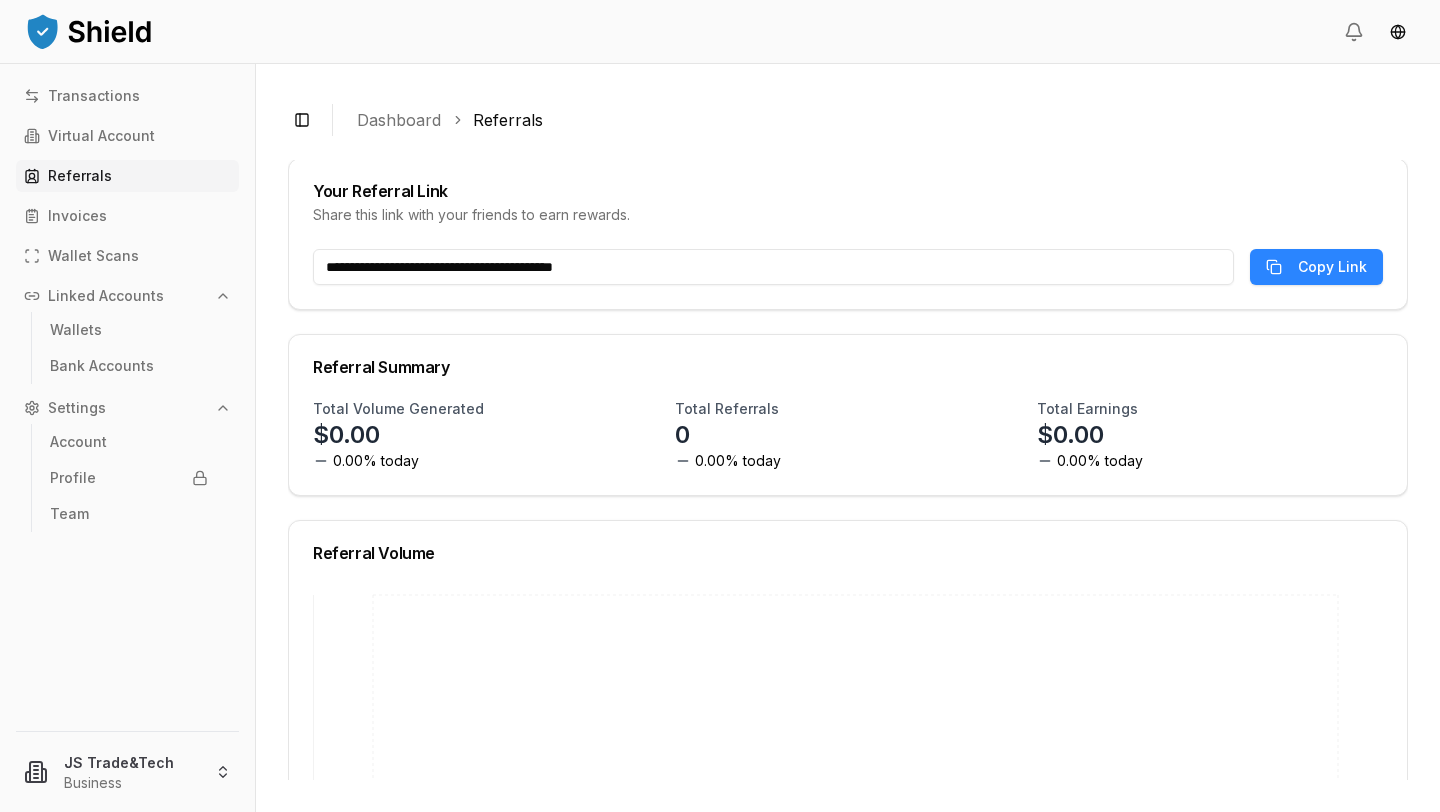 scroll, scrollTop: 0, scrollLeft: 0, axis: both 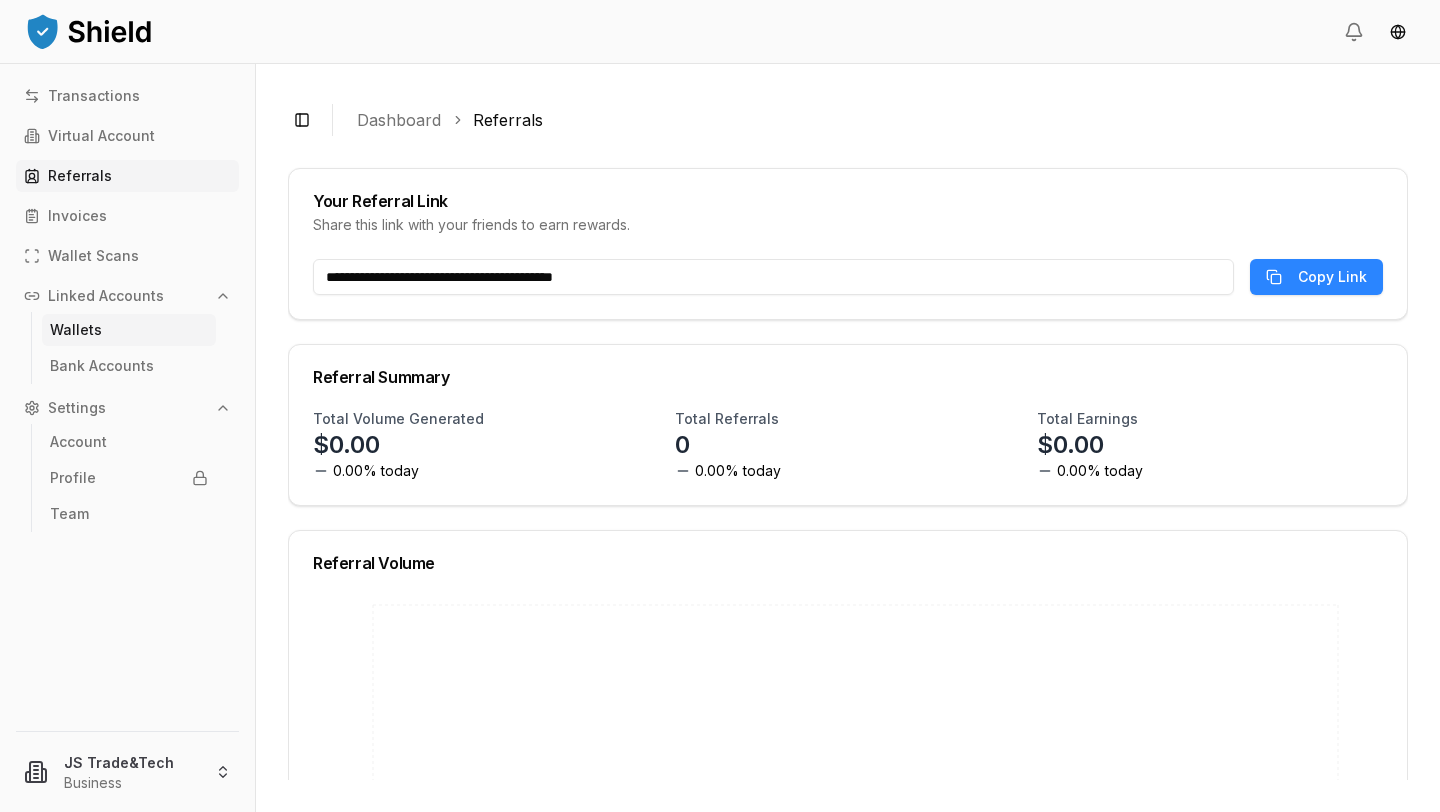 click on "Wallets" at bounding box center [76, 330] 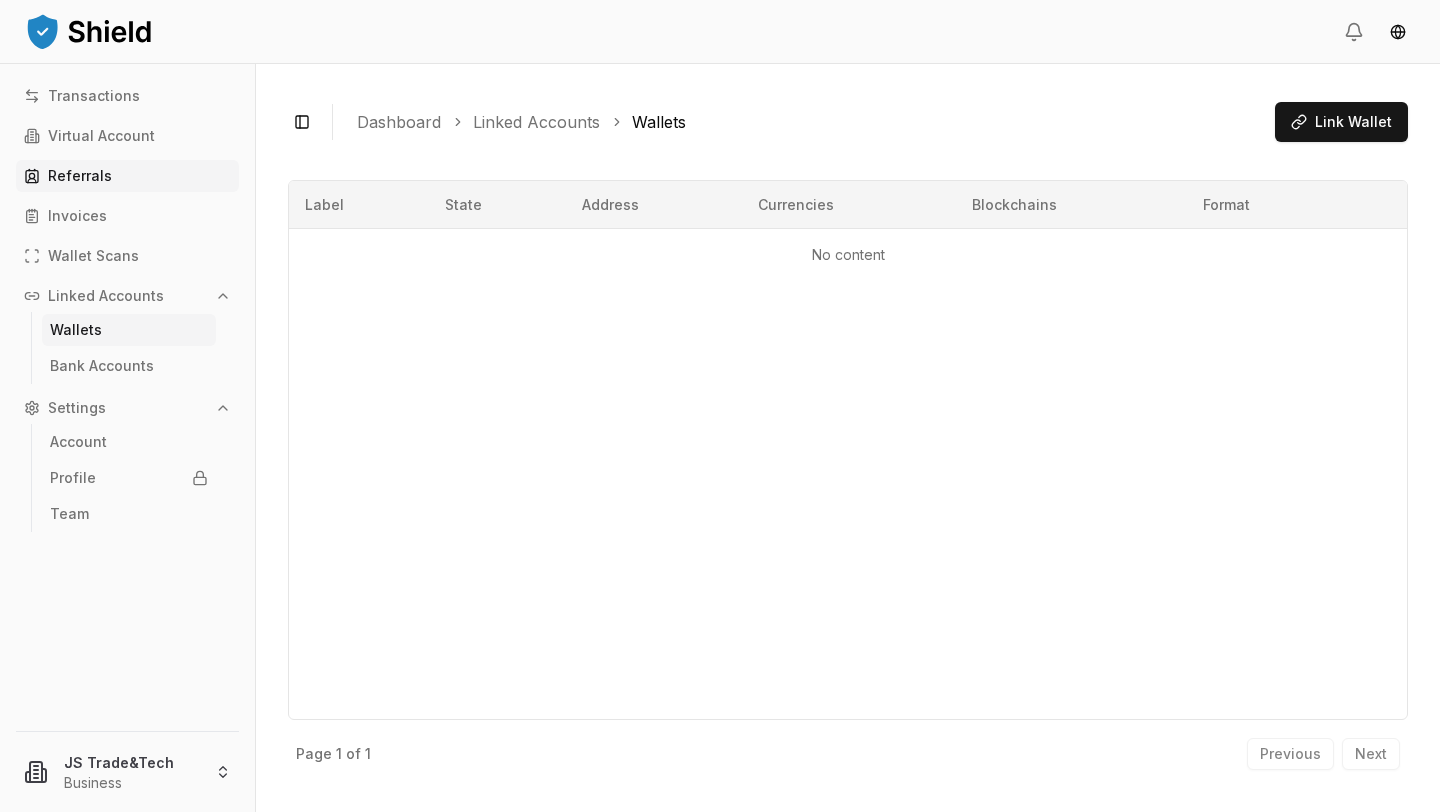 click on "Referrals" at bounding box center [80, 176] 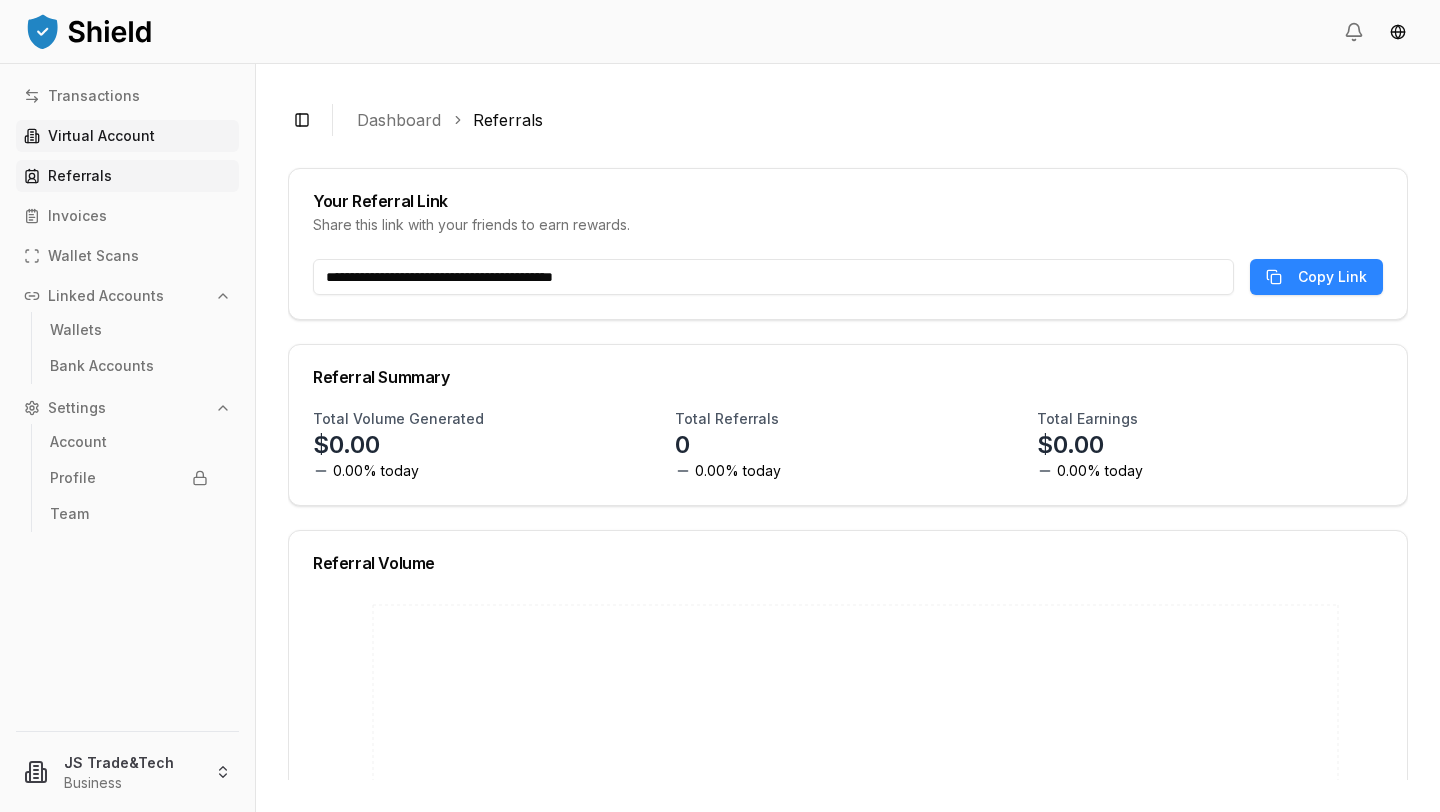 click on "Virtual Account" at bounding box center [101, 136] 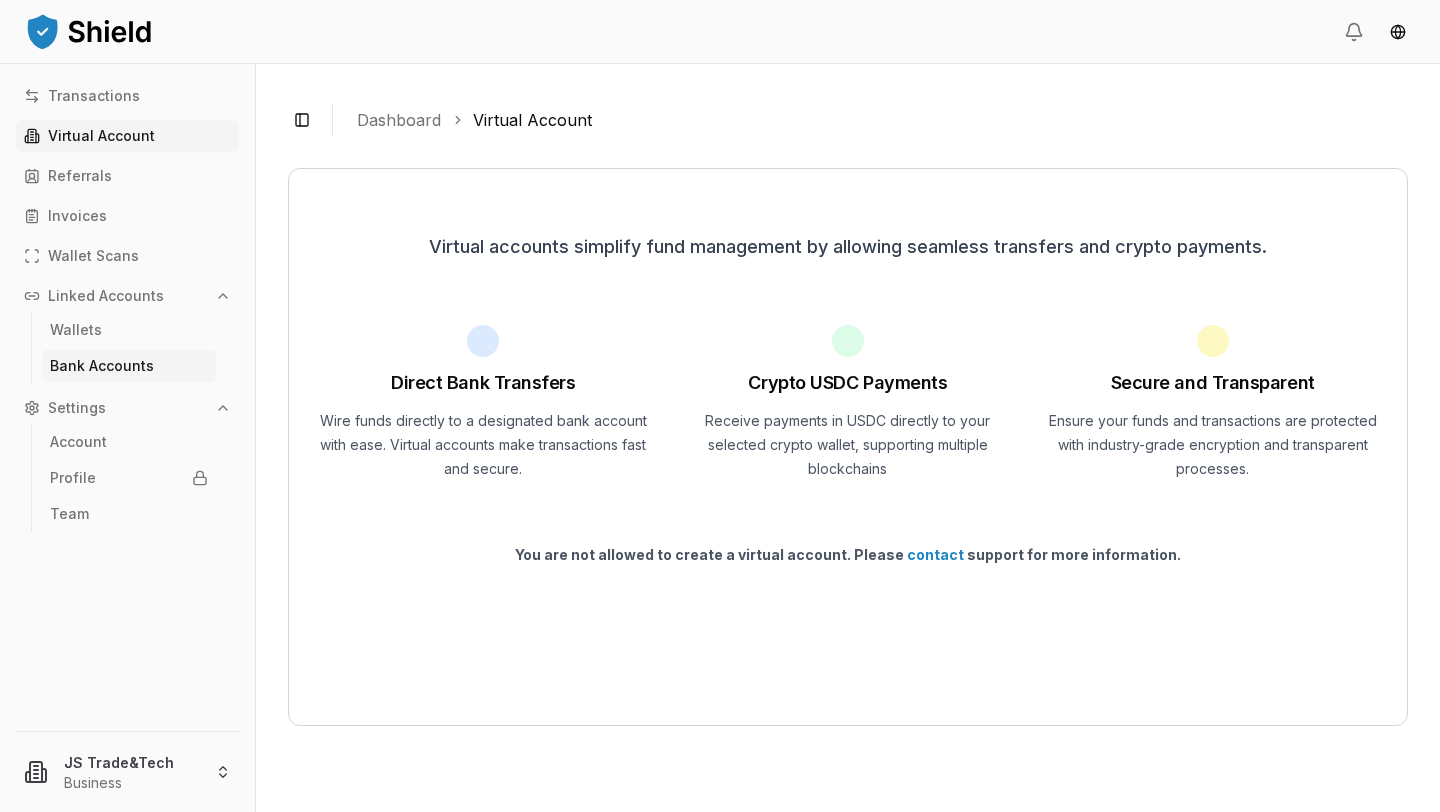 click on "Bank Accounts" at bounding box center (102, 366) 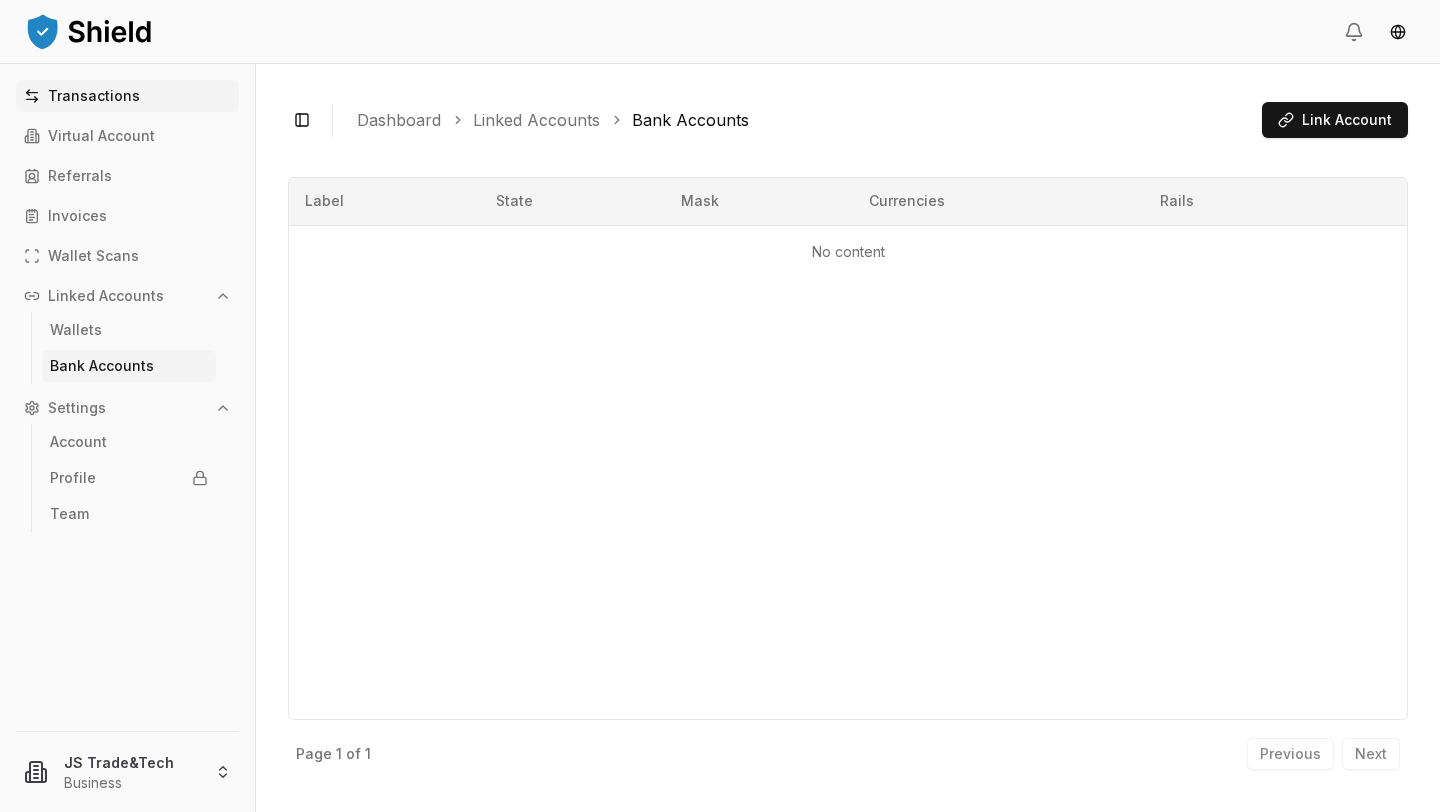 click on "Transactions" at bounding box center (94, 96) 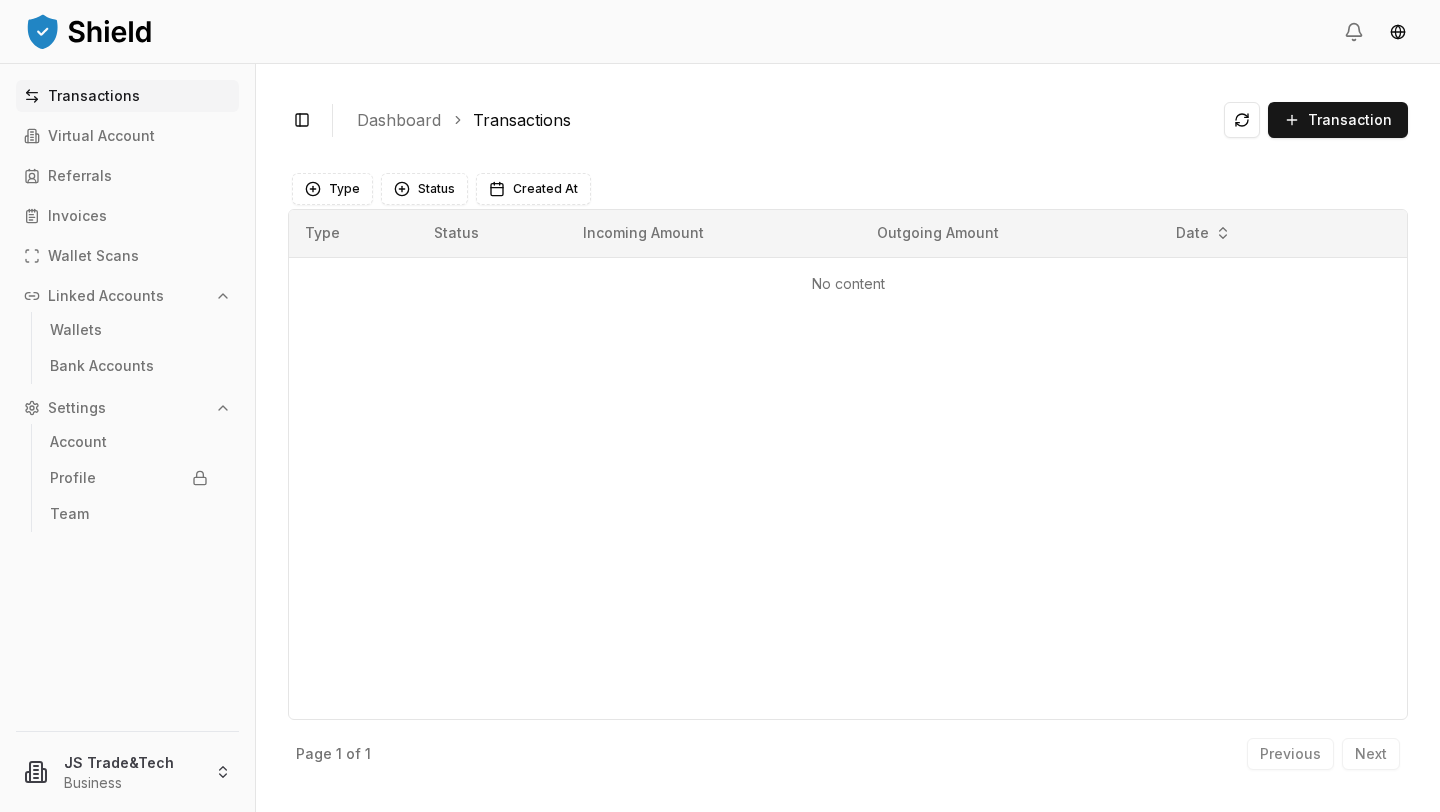 click on "Type Status Incoming Amount Outgoing Amount Date No content" at bounding box center (848, 464) 